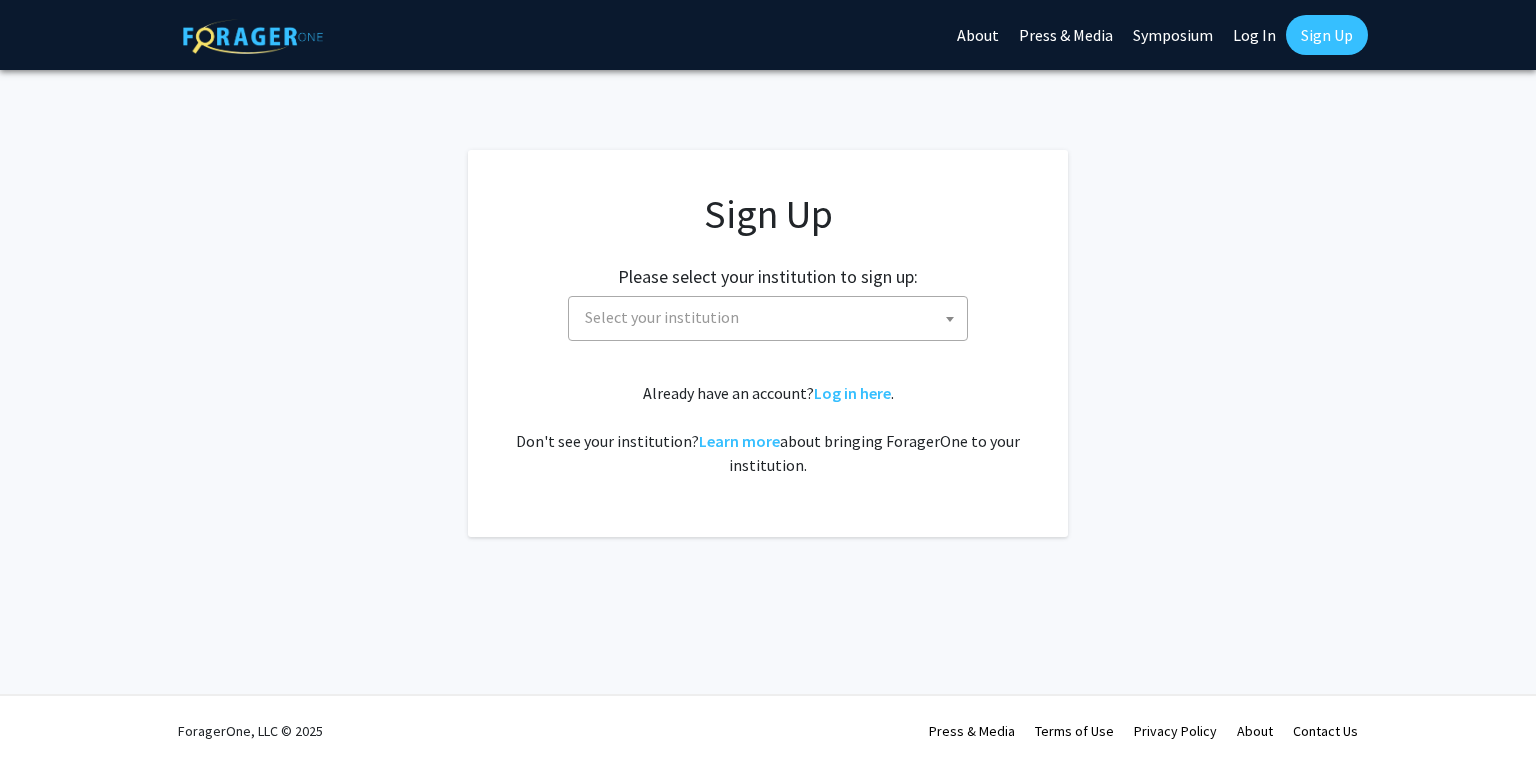 scroll, scrollTop: 0, scrollLeft: 0, axis: both 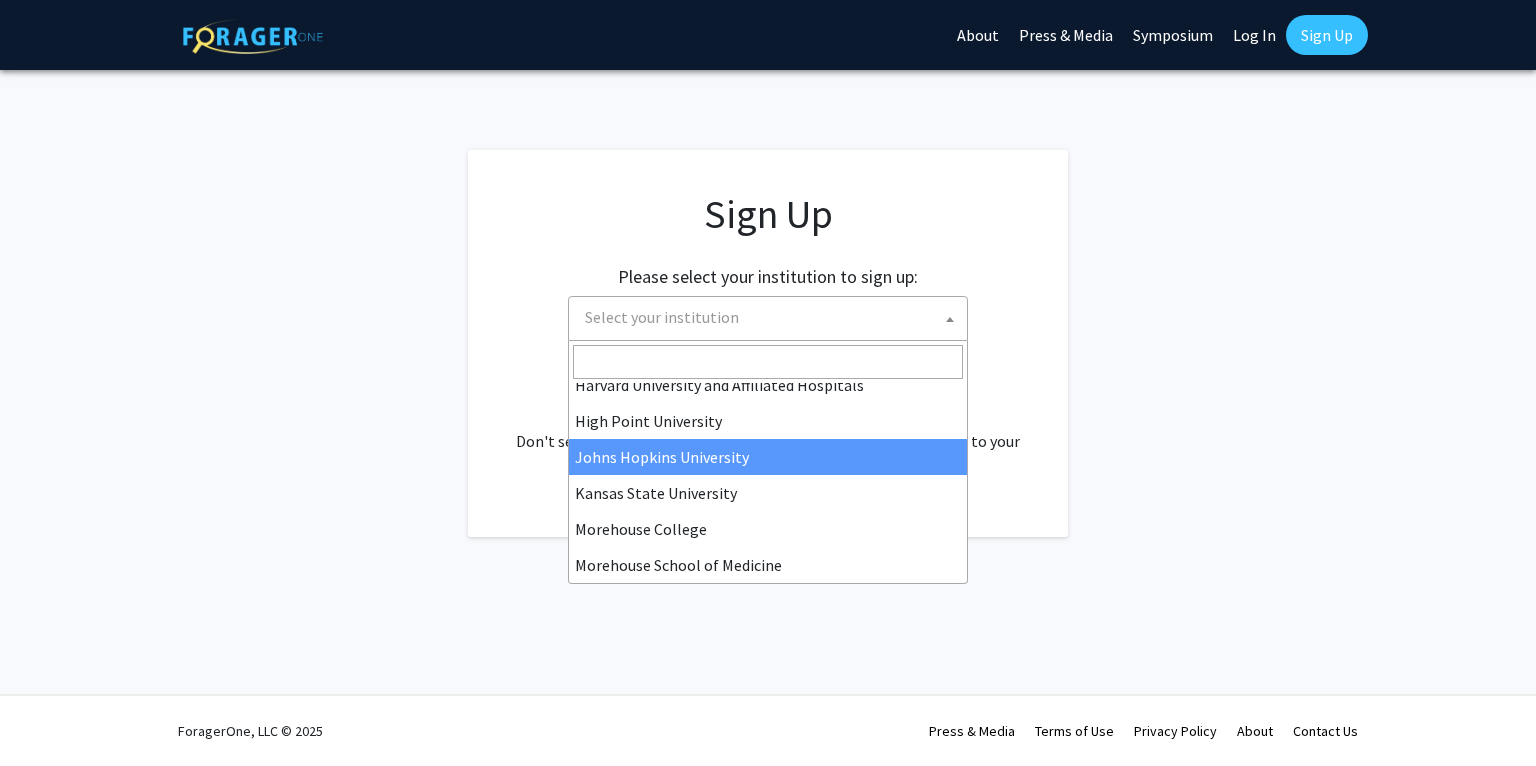 select on "1" 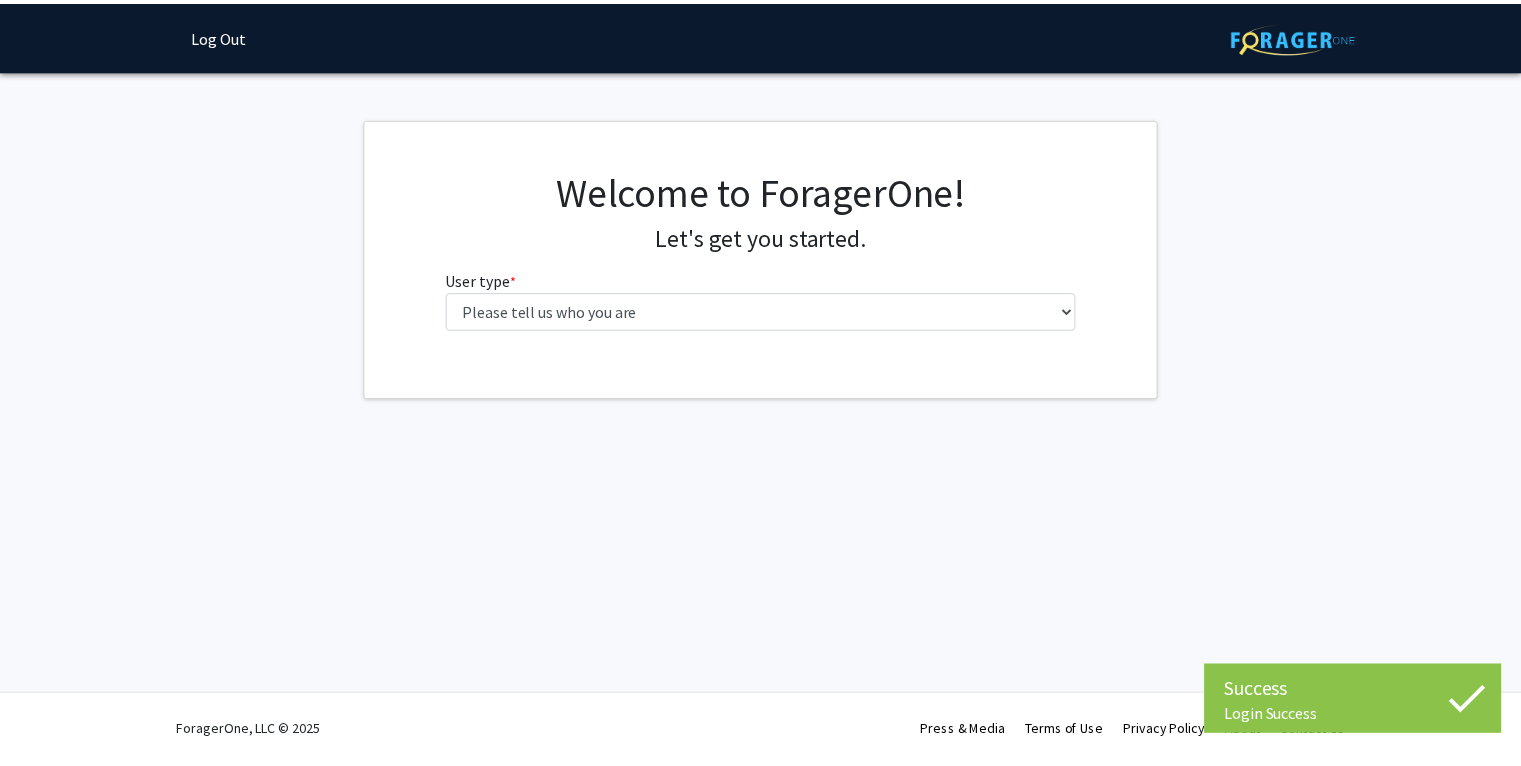 scroll, scrollTop: 0, scrollLeft: 0, axis: both 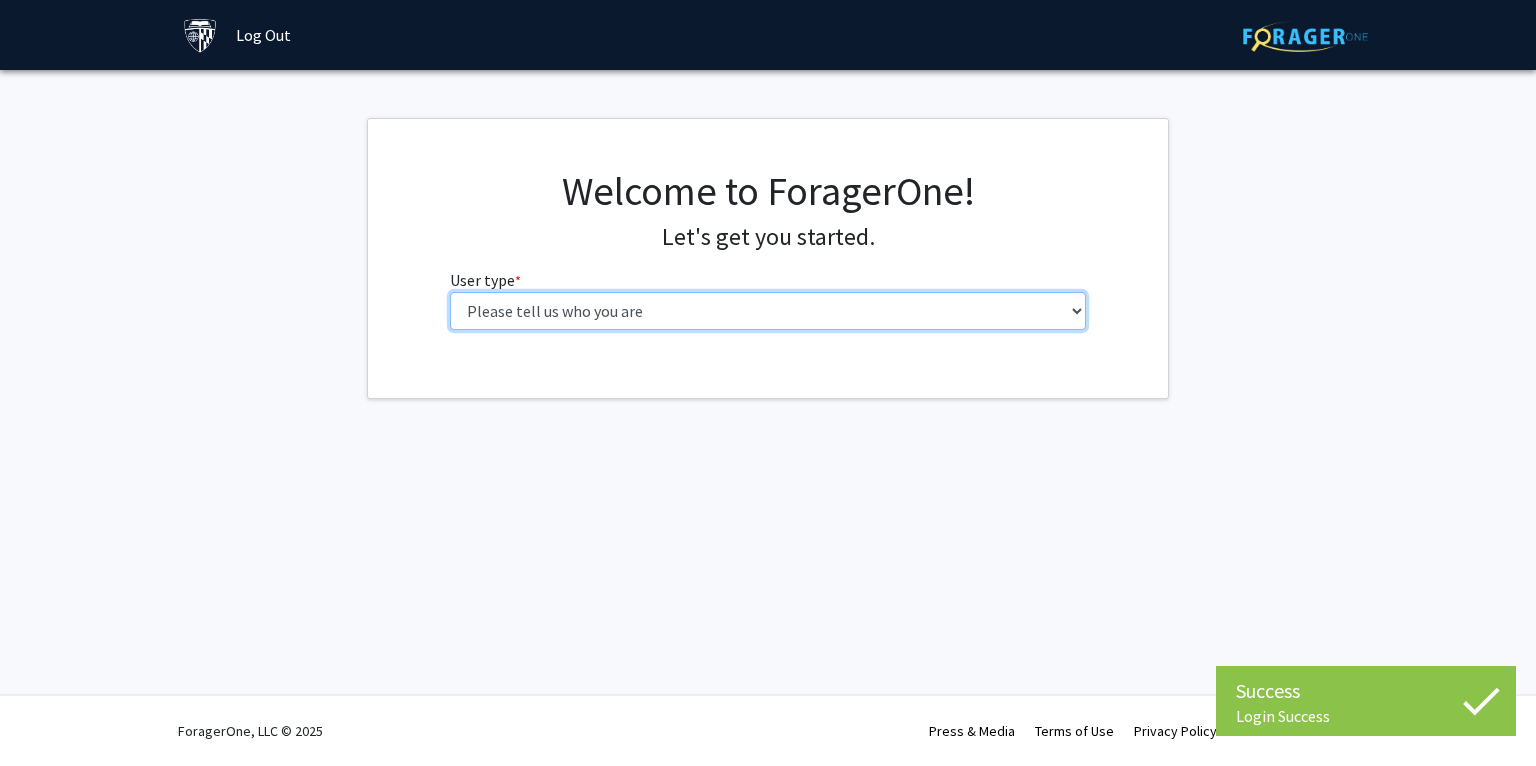 click on "Please tell us who you are  Undergraduate Student   Master's Student   Doctoral Candidate (PhD, MD, DMD, PharmD, etc.)   Postdoctoral Researcher / Research Staff / Medical Resident / Medical Fellow   Faculty   Administrative Staff" at bounding box center [768, 311] 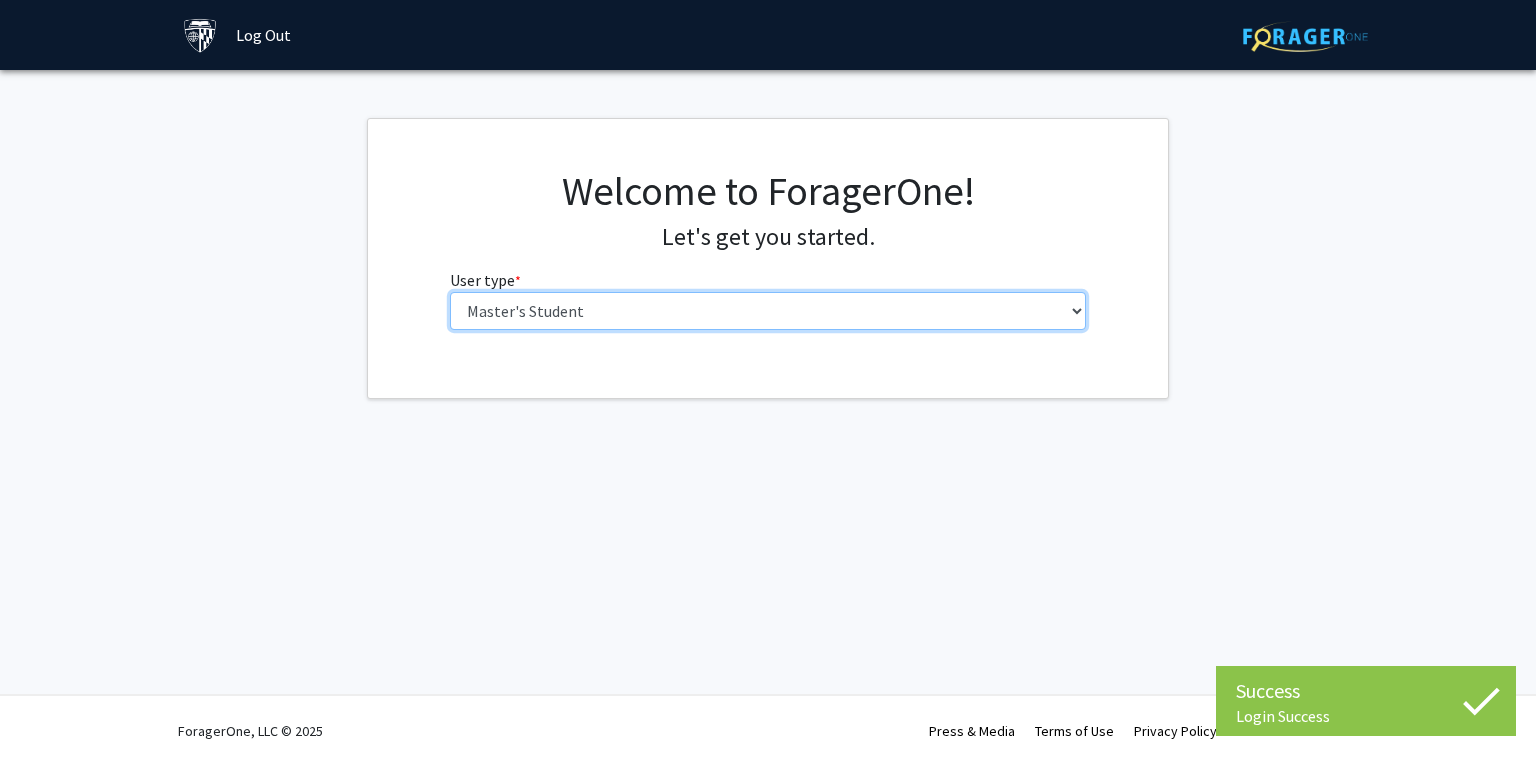 click on "Please tell us who you are  Undergraduate Student   Master's Student   Doctoral Candidate (PhD, MD, DMD, PharmD, etc.)   Postdoctoral Researcher / Research Staff / Medical Resident / Medical Fellow   Faculty   Administrative Staff" at bounding box center (768, 311) 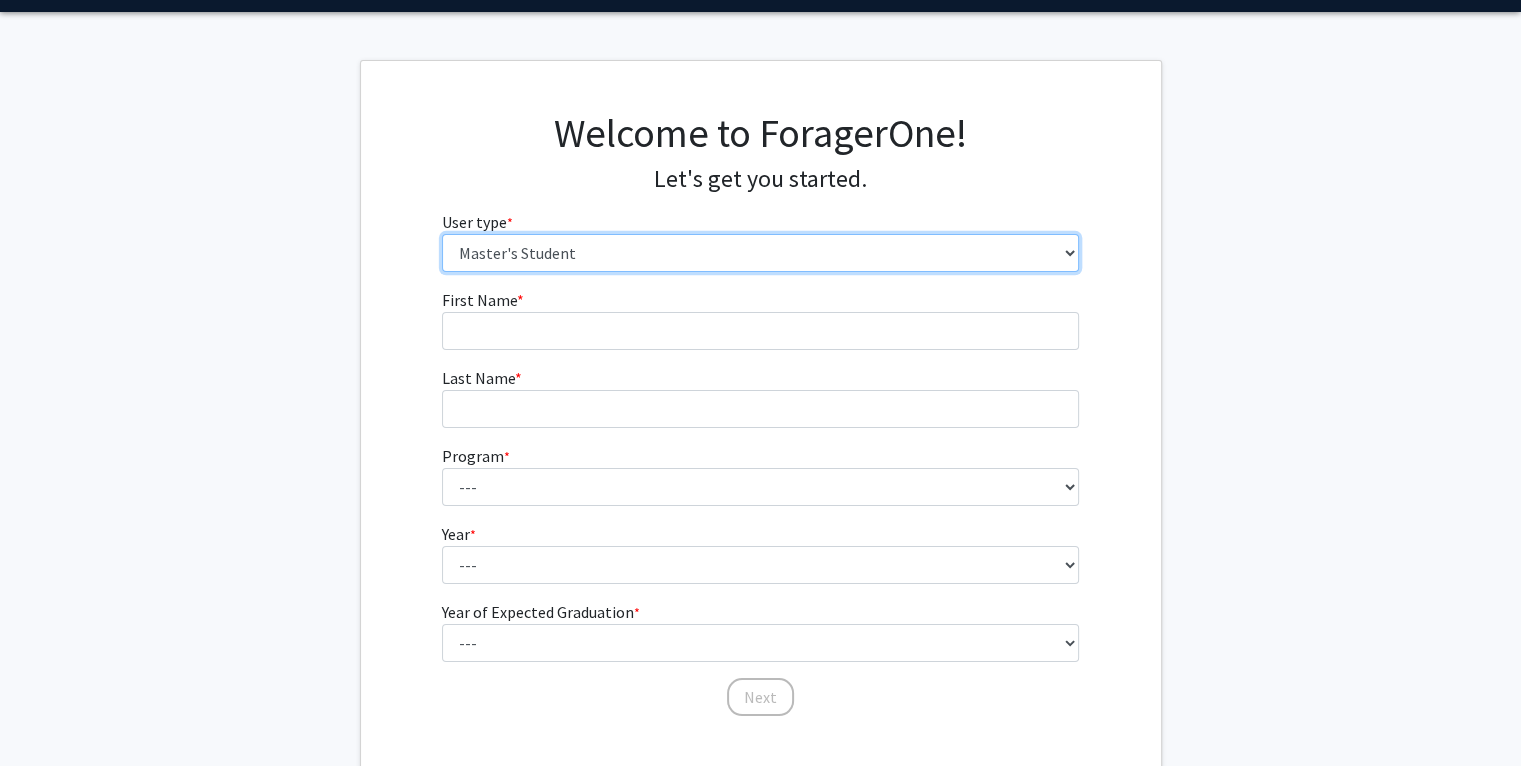 scroll, scrollTop: 56, scrollLeft: 0, axis: vertical 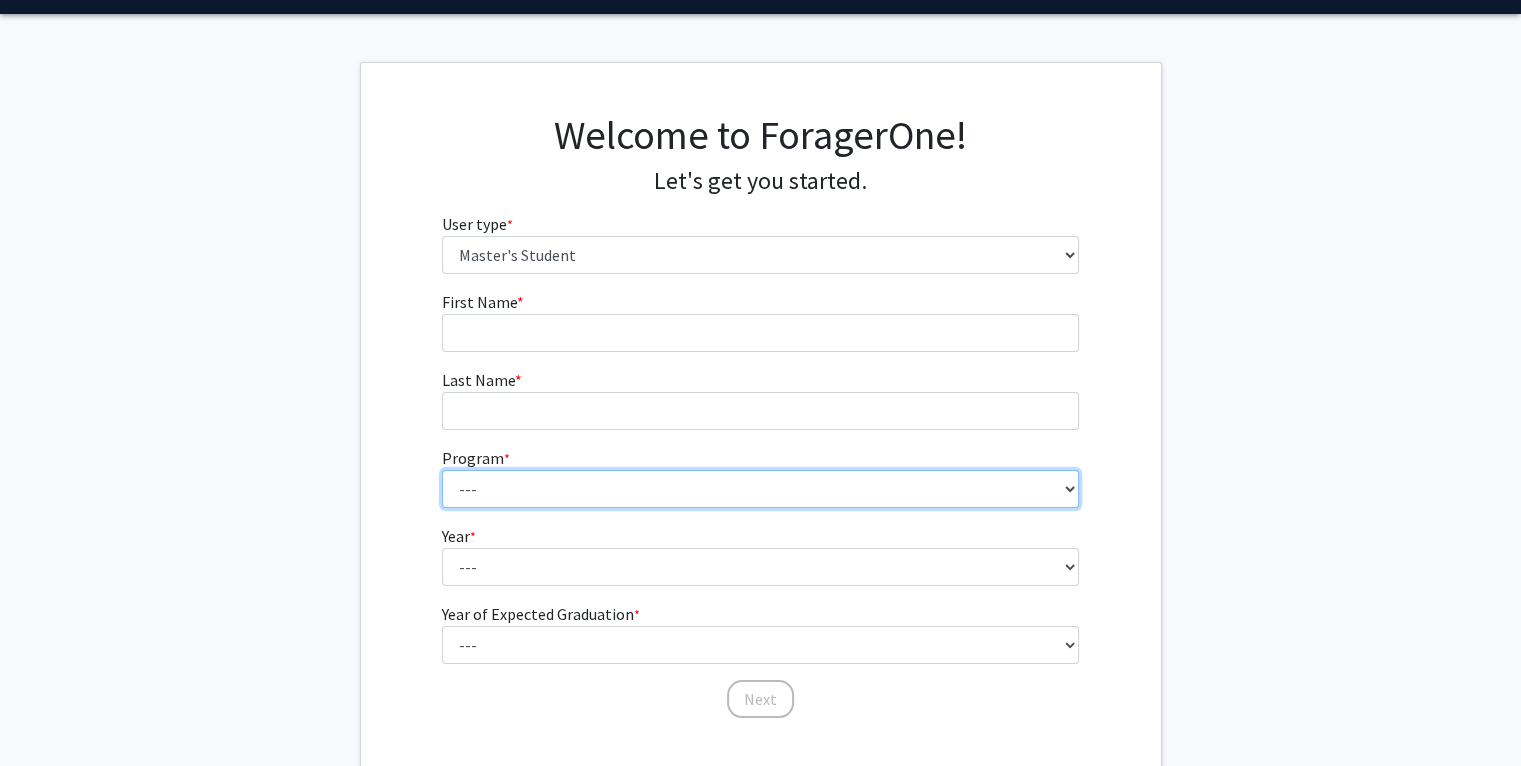 click on "---  Anatomy Education   Applied and Computational Mathematics   Applied Biomedical Engineering   Applied Economics   Applied Economics   Applied Health Sciences Informatics   Applied Mathematics and Statistics   Applied Physics   Applied Science in Community-Based Primary Health Care Programs in Global Health   Applied Science in Global Health Planning and Management   Applied Science in Humanitarian Health   Applied Science in Patient Safety and Healthcare Quality   Applied Science in Population Health Management   Applied Science in Spatial Analysis for Public Health   Artificial Intelligence   Audio Science: Acoustics   Audio Sciences: Recording and Production   Biochemistry and Molecular Biology   Bioengineering Innovation and Design   Bioethics   Bioinformatics   Biology   Biomedical Engineering   Biophysics   Biostatistics   Biotechnology   Biotechnology   Biotechnology Enterprise and Entrepreneurship   Business Administration   Business Analytics and Risk Management   Civil Engineering   Classics" at bounding box center (760, 489) 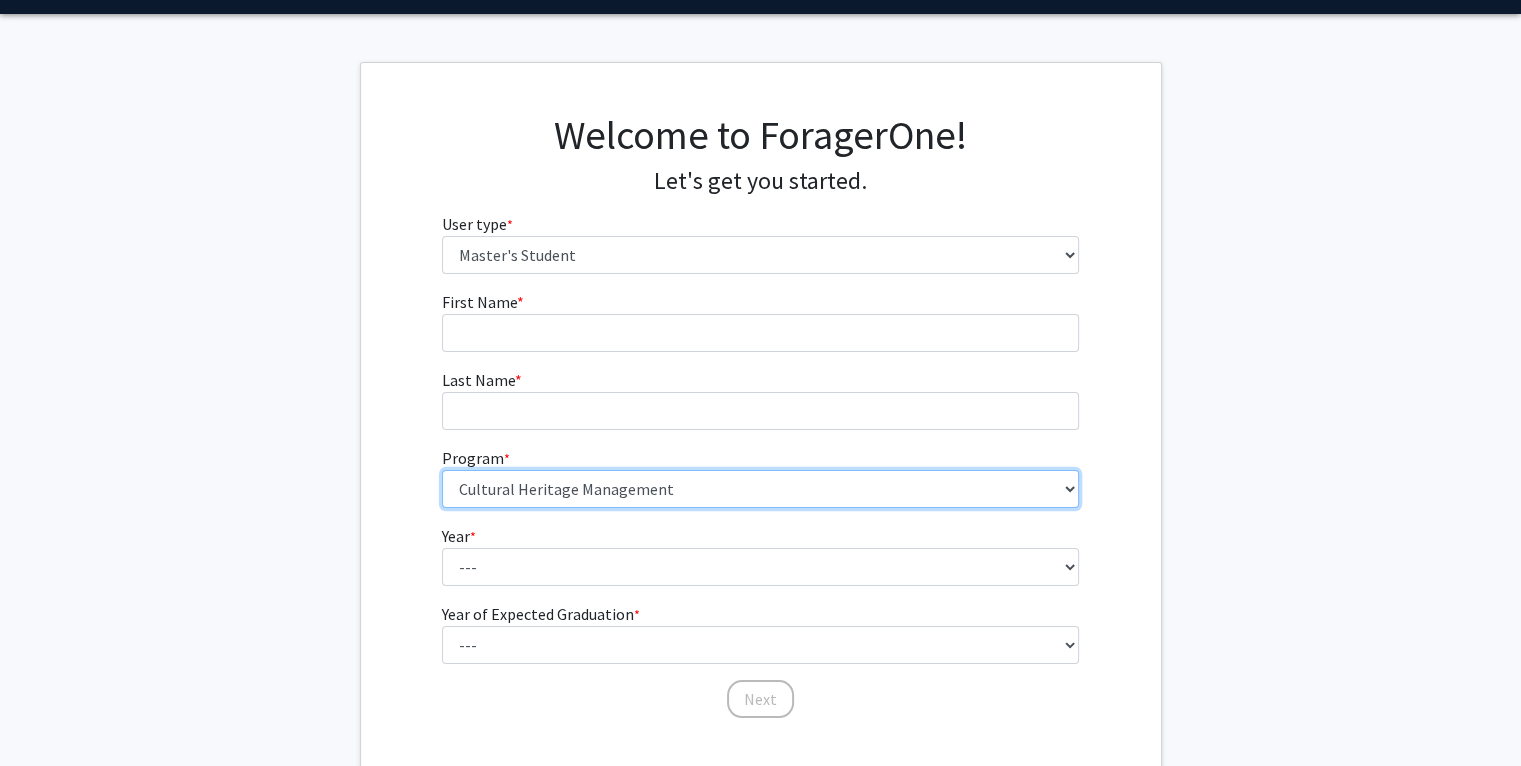 click on "---  Anatomy Education   Applied and Computational Mathematics   Applied Biomedical Engineering   Applied Economics   Applied Economics   Applied Health Sciences Informatics   Applied Mathematics and Statistics   Applied Physics   Applied Science in Community-Based Primary Health Care Programs in Global Health   Applied Science in Global Health Planning and Management   Applied Science in Humanitarian Health   Applied Science in Patient Safety and Healthcare Quality   Applied Science in Population Health Management   Applied Science in Spatial Analysis for Public Health   Artificial Intelligence   Audio Science: Acoustics   Audio Sciences: Recording and Production   Biochemistry and Molecular Biology   Bioengineering Innovation and Design   Bioethics   Bioinformatics   Biology   Biomedical Engineering   Biophysics   Biostatistics   Biotechnology   Biotechnology   Biotechnology Enterprise and Entrepreneurship   Business Administration   Business Analytics and Risk Management   Civil Engineering   Classics" at bounding box center [760, 489] 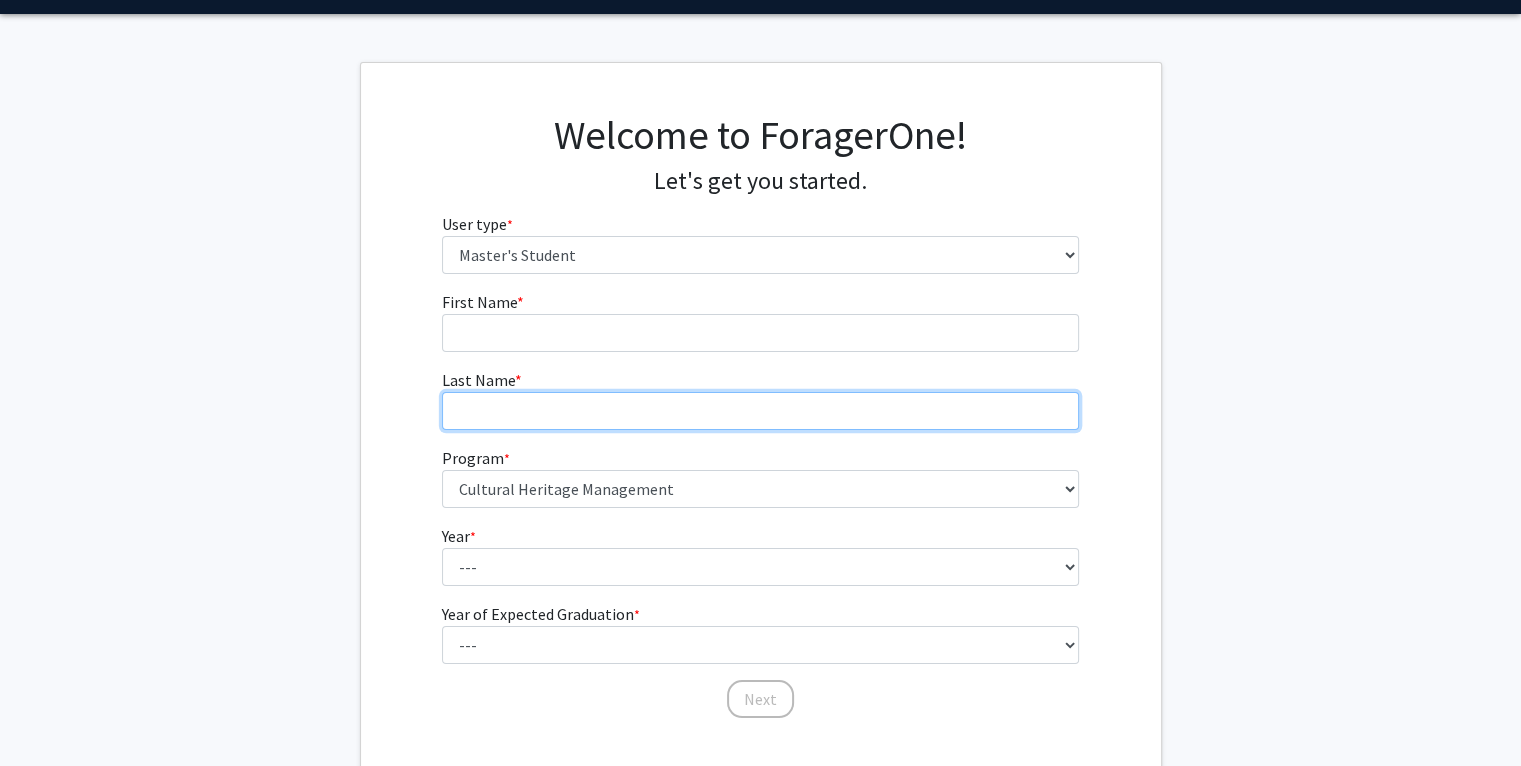 click on "Last Name * required" at bounding box center (760, 411) 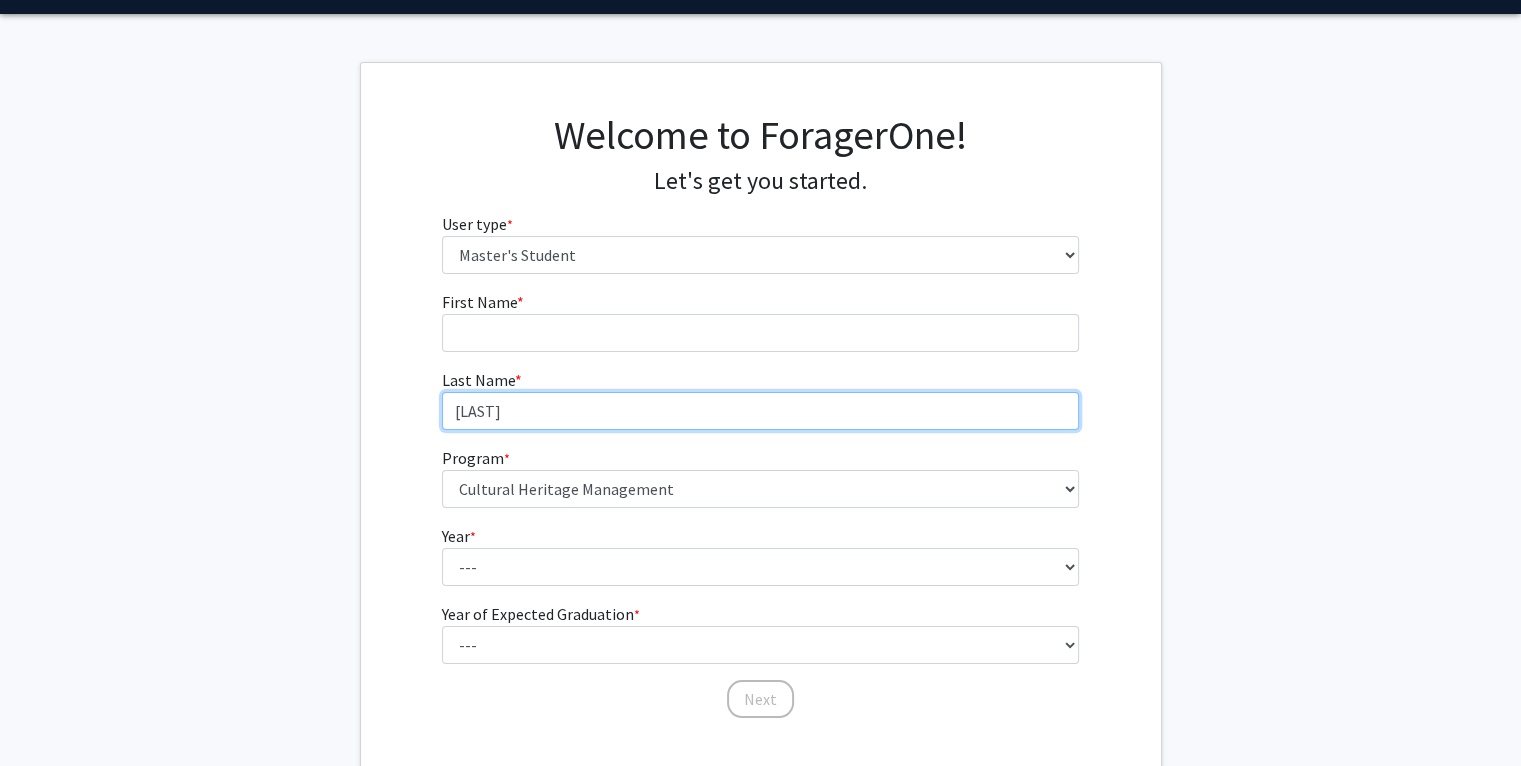 type on "[LAST]" 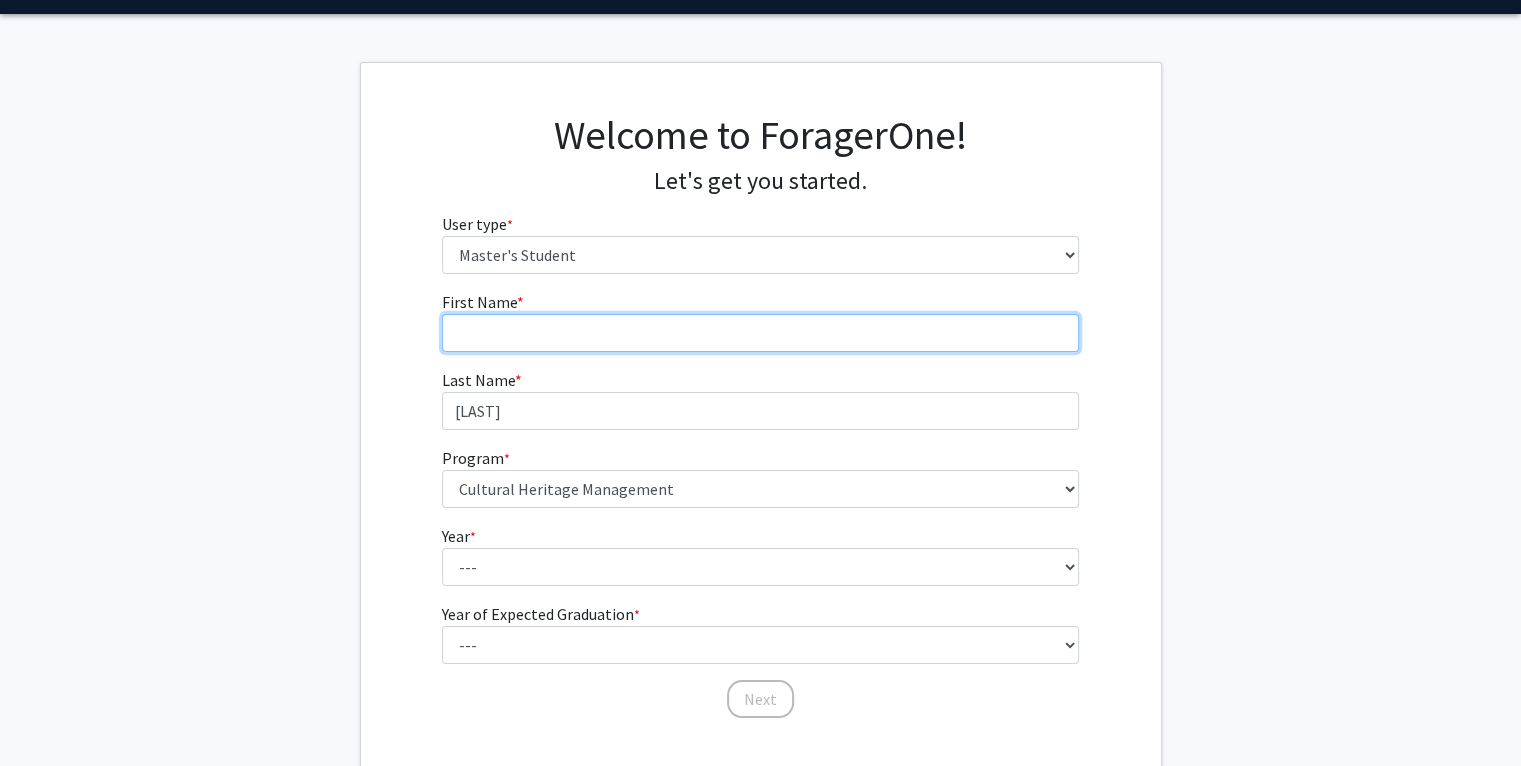 click on "First Name * required" at bounding box center [760, 333] 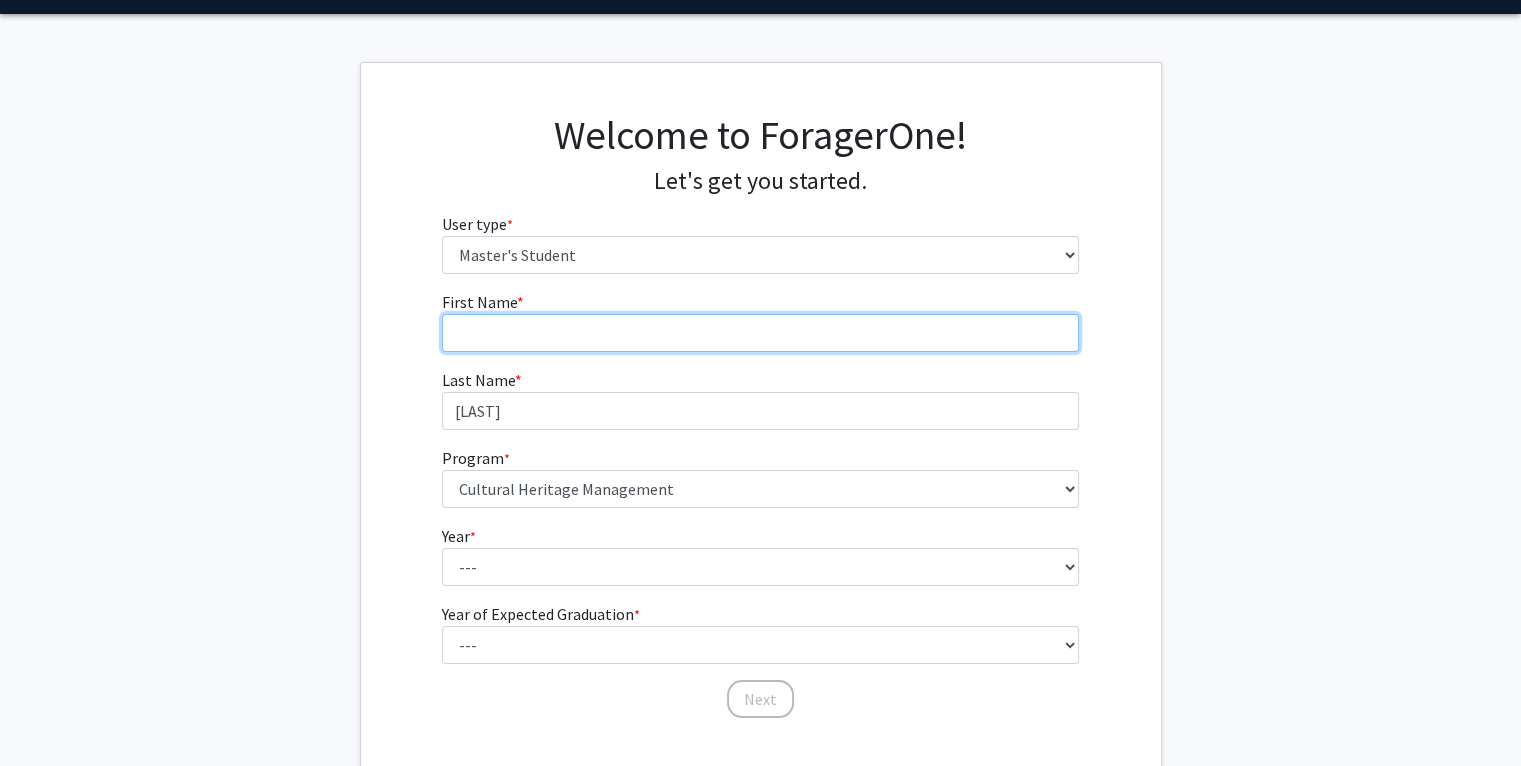 type on "[FIRST]" 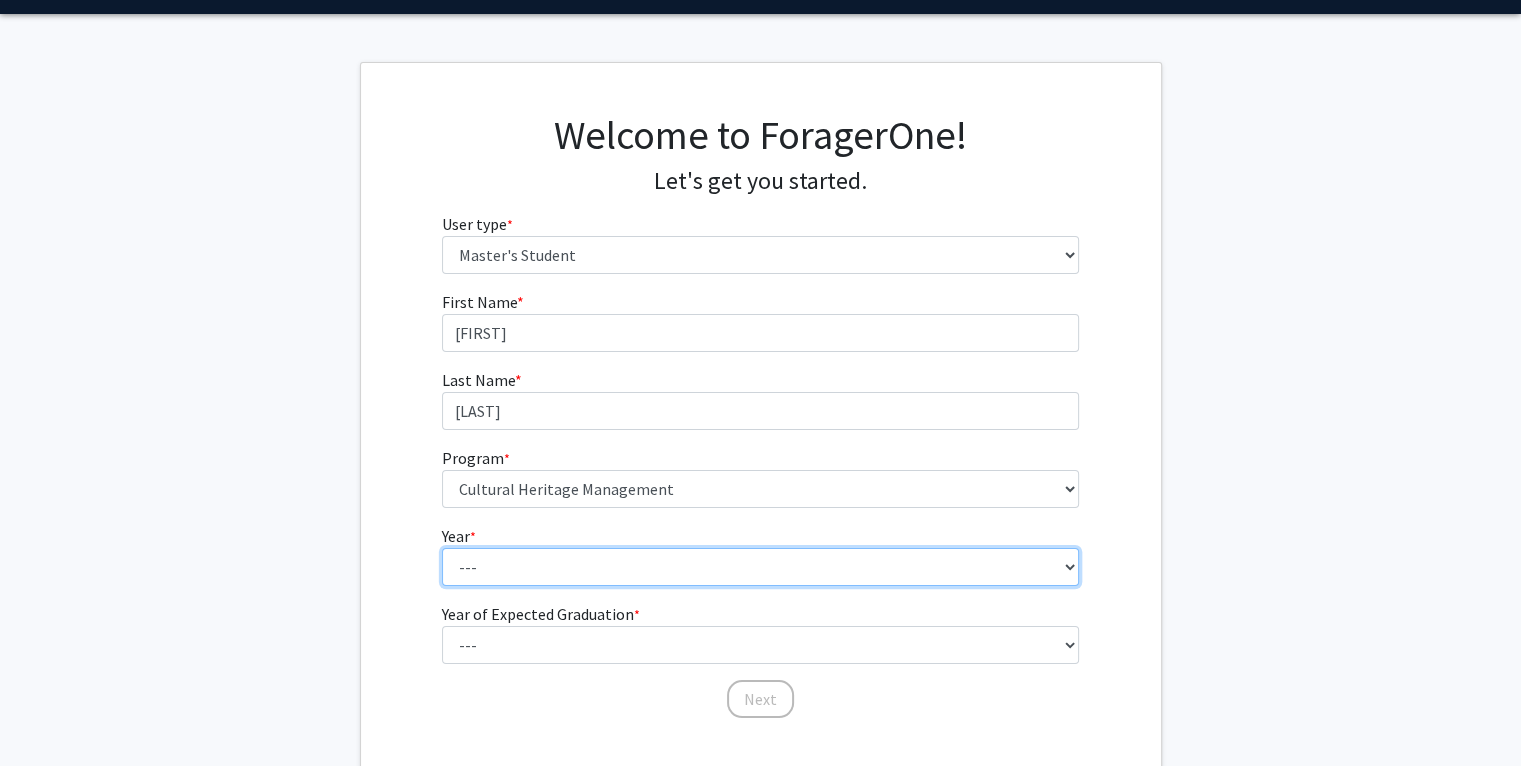 drag, startPoint x: 682, startPoint y: 565, endPoint x: 543, endPoint y: 569, distance: 139.05754 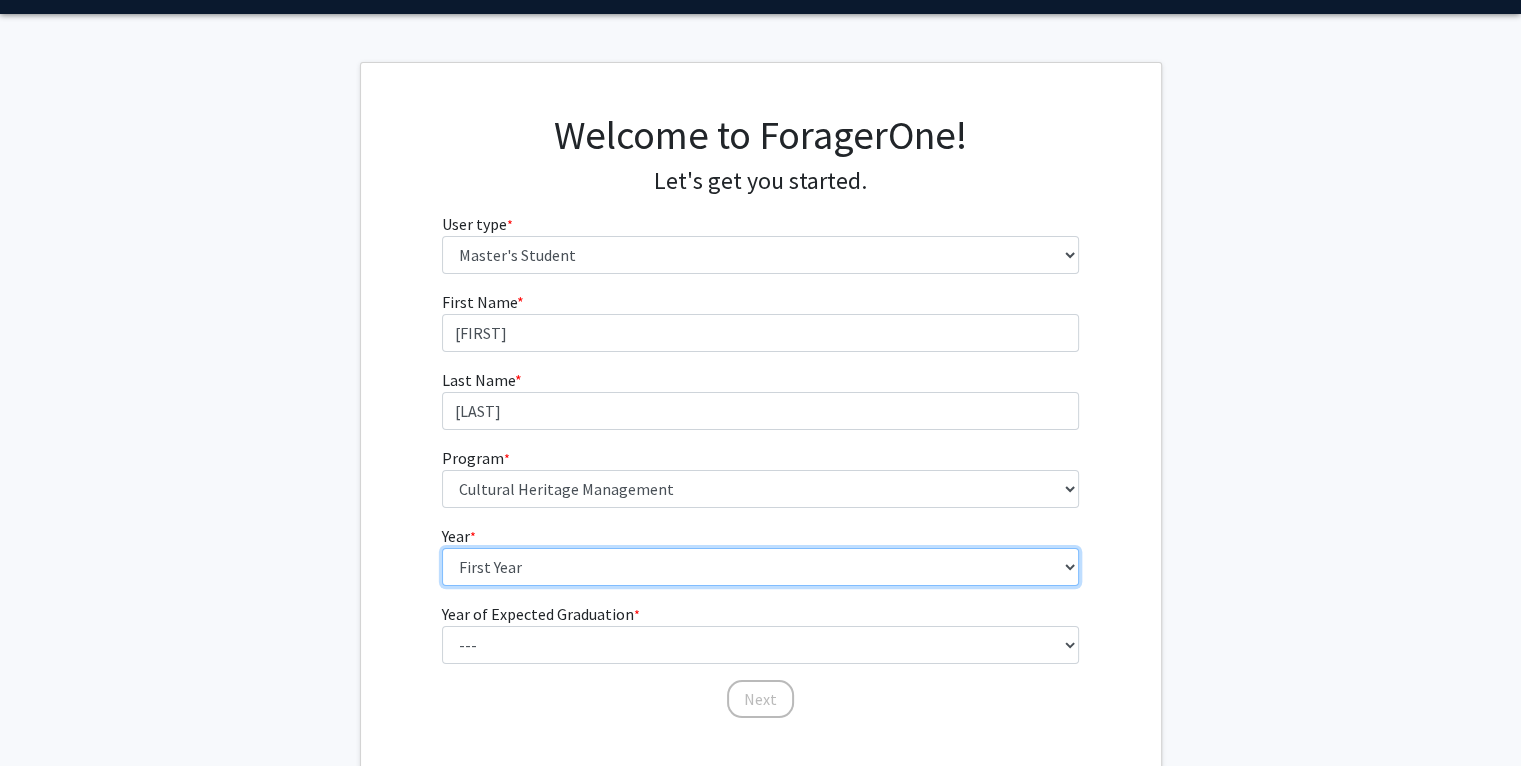 click on "---  First Year   Second Year" at bounding box center [760, 567] 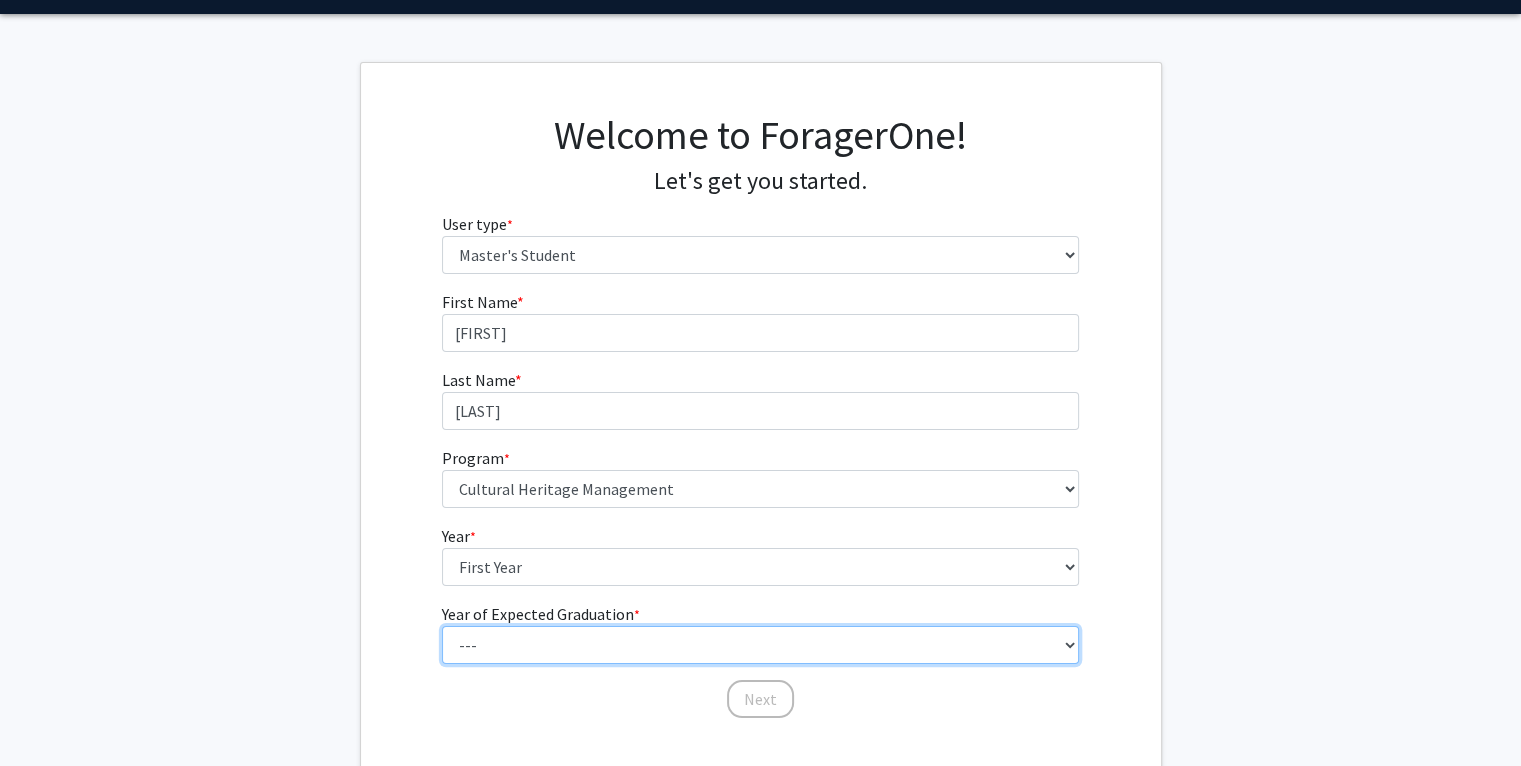 click on "---  2025   2026   2027   2028   2029   2030   2031   2032   2033   2034" at bounding box center [760, 645] 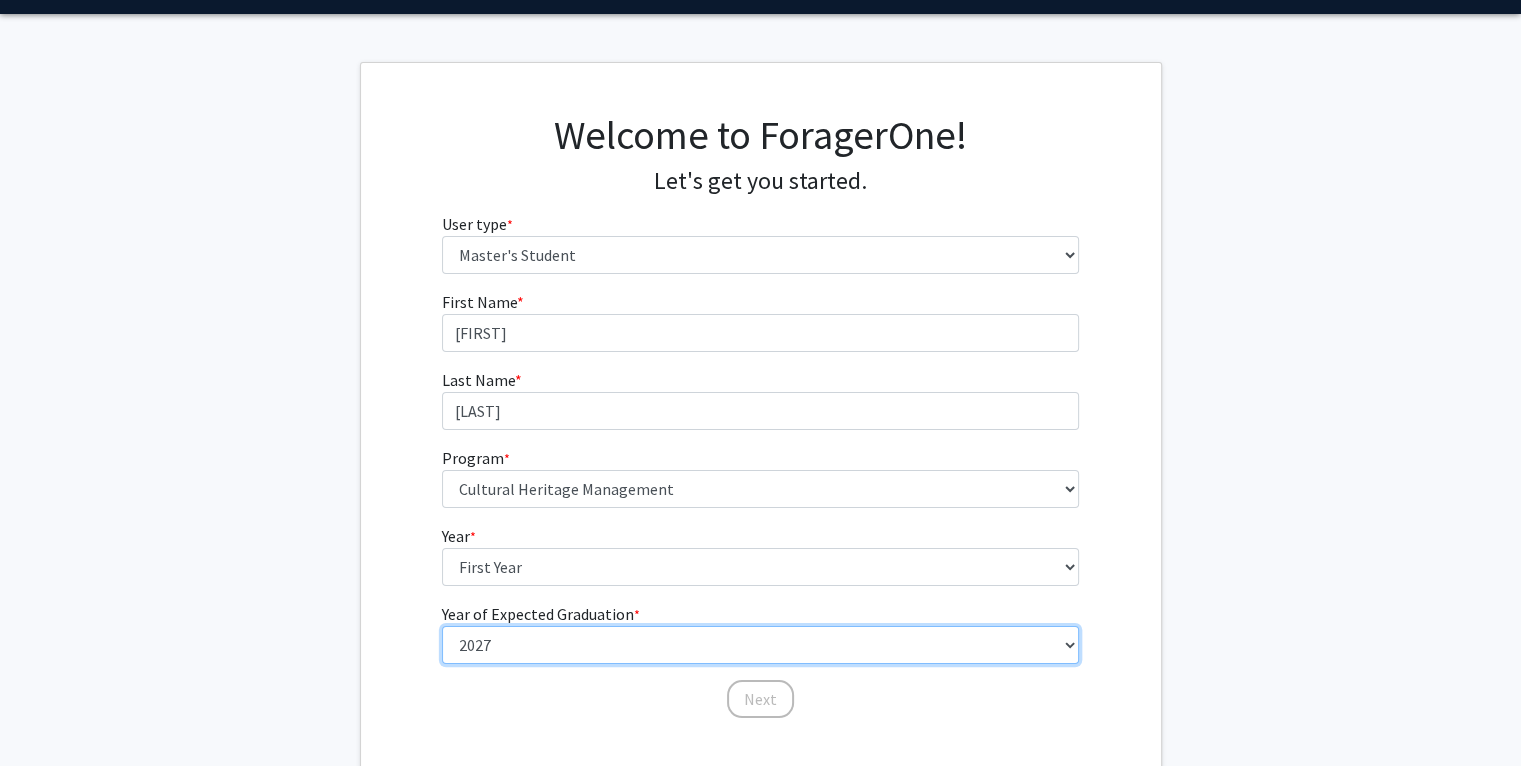 click on "---  2025   2026   2027   2028   2029   2030   2031   2032   2033   2034" at bounding box center (760, 645) 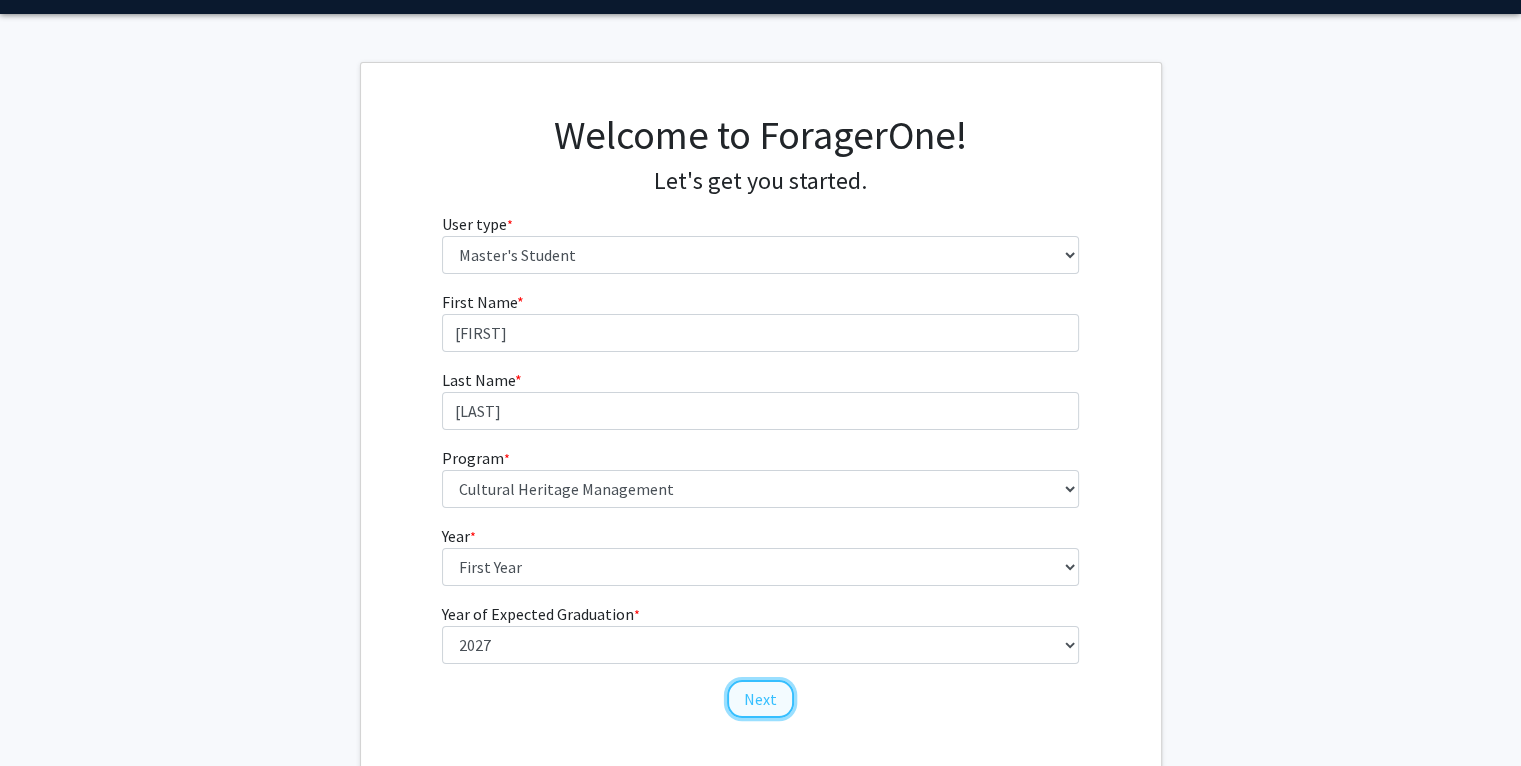 click on "Next" 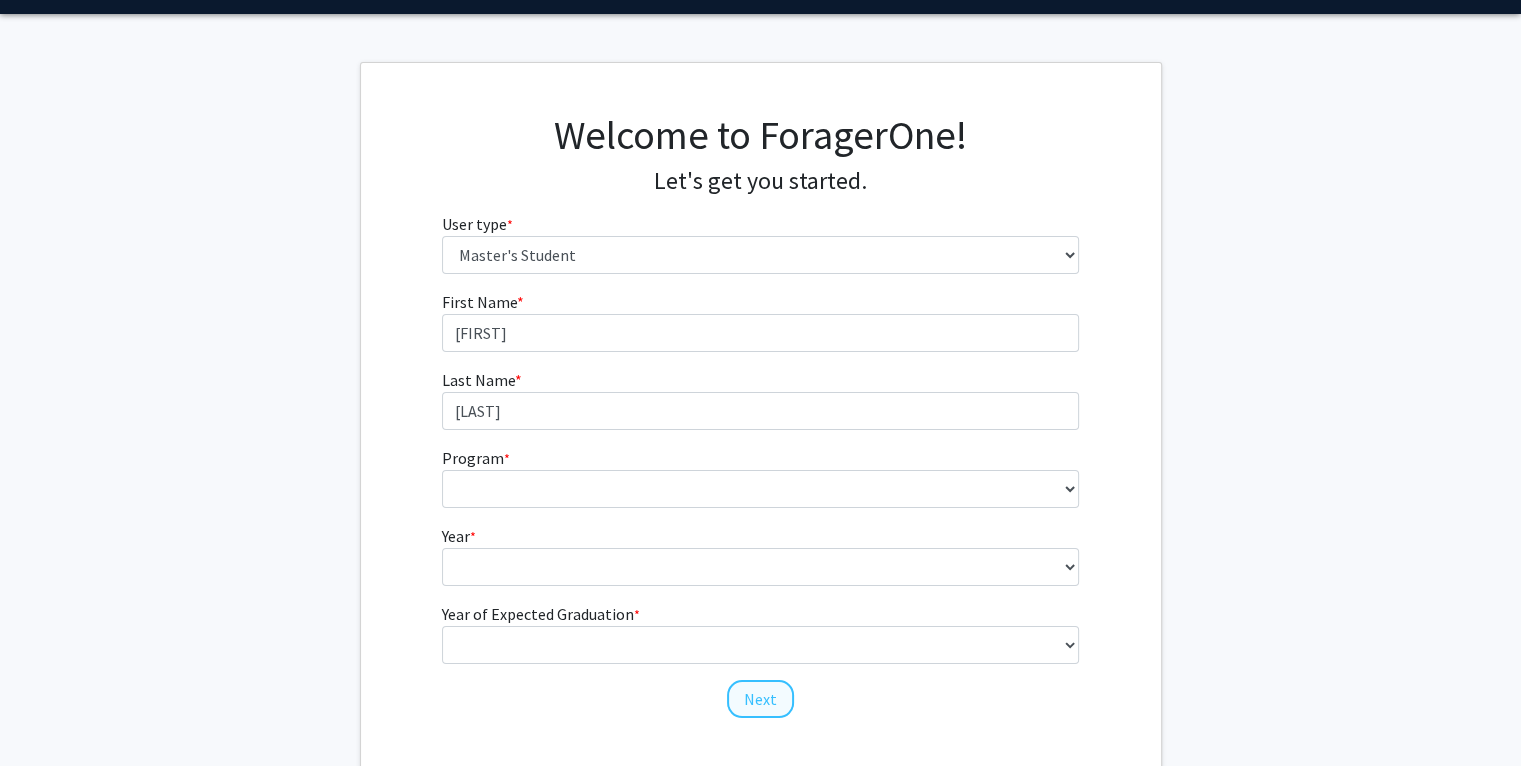 scroll, scrollTop: 0, scrollLeft: 0, axis: both 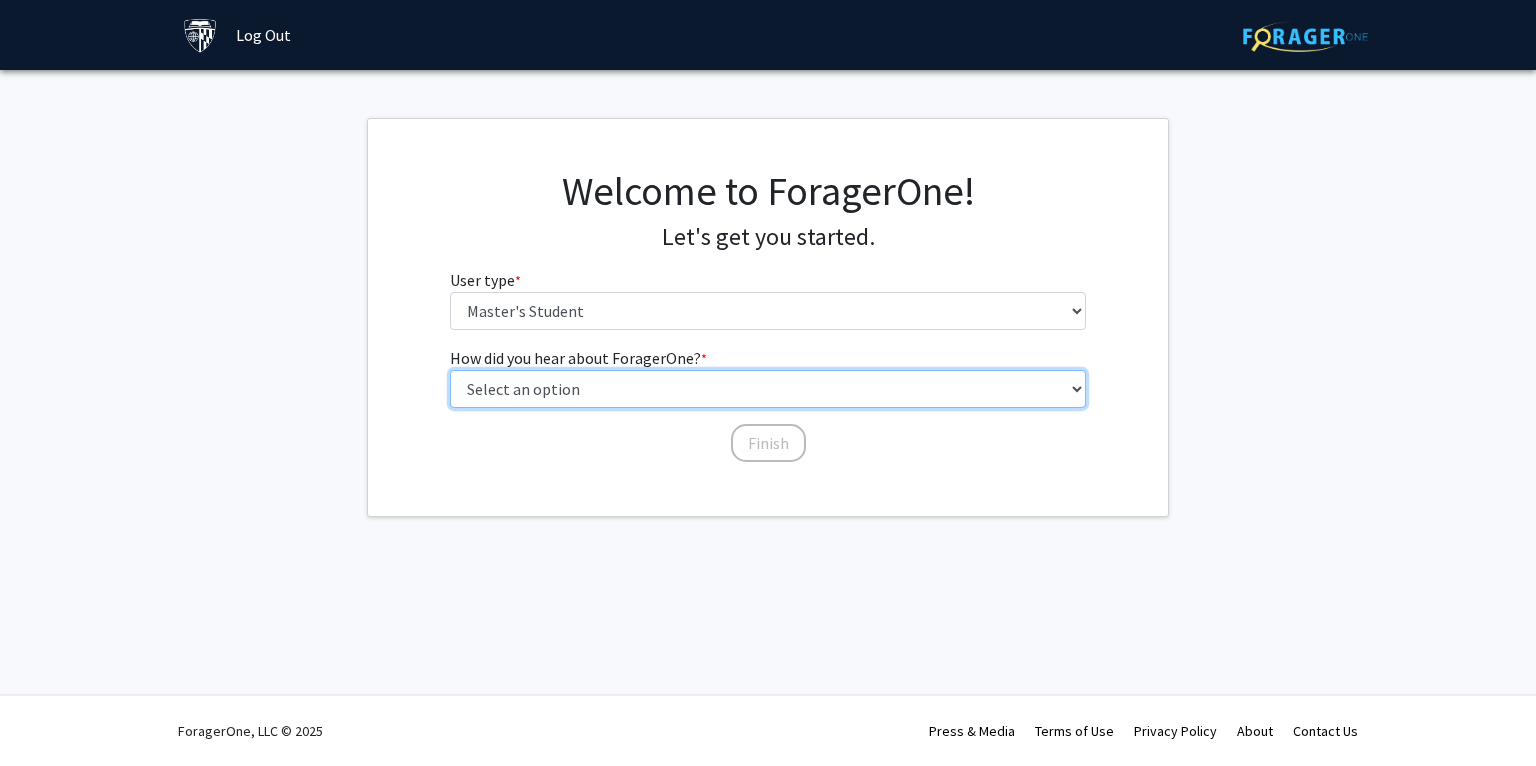 click on "Select an option  Peer/student recommendation   Faculty/staff recommendation   University website   University email or newsletter   Other" at bounding box center (768, 389) 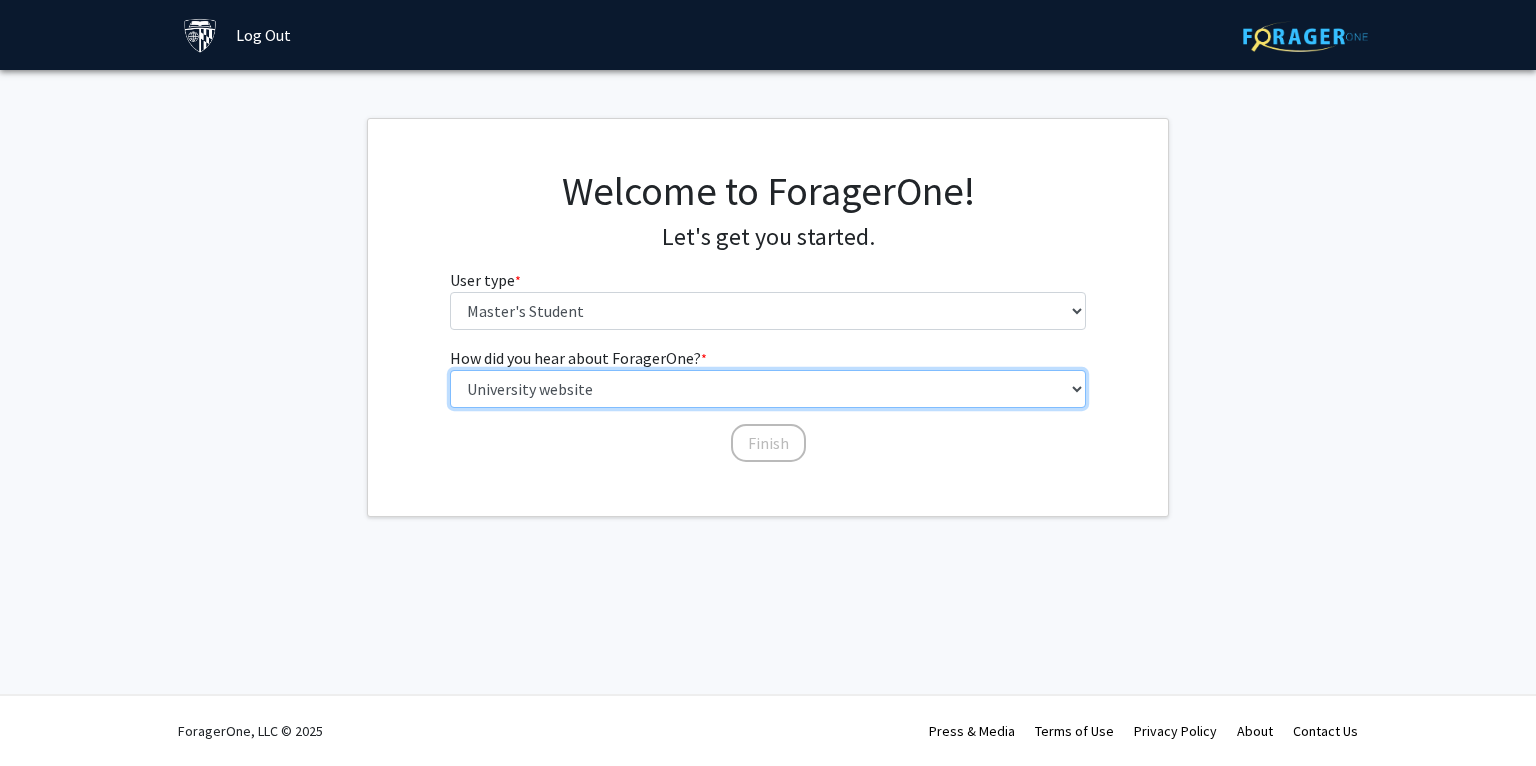 click on "Select an option  Peer/student recommendation   Faculty/staff recommendation   University website   University email or newsletter   Other" at bounding box center [768, 389] 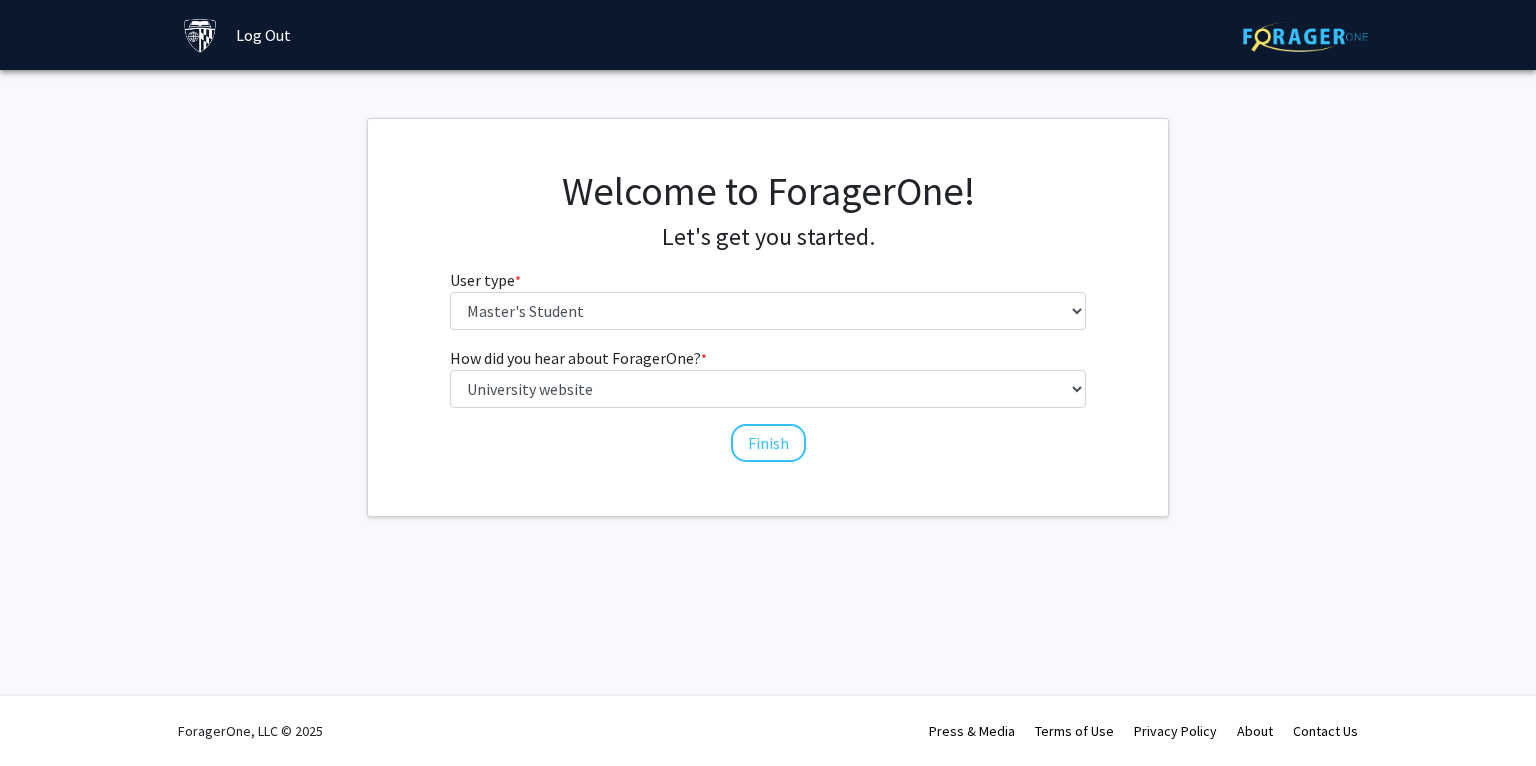 drag, startPoint x: 756, startPoint y: 445, endPoint x: 627, endPoint y: 445, distance: 129 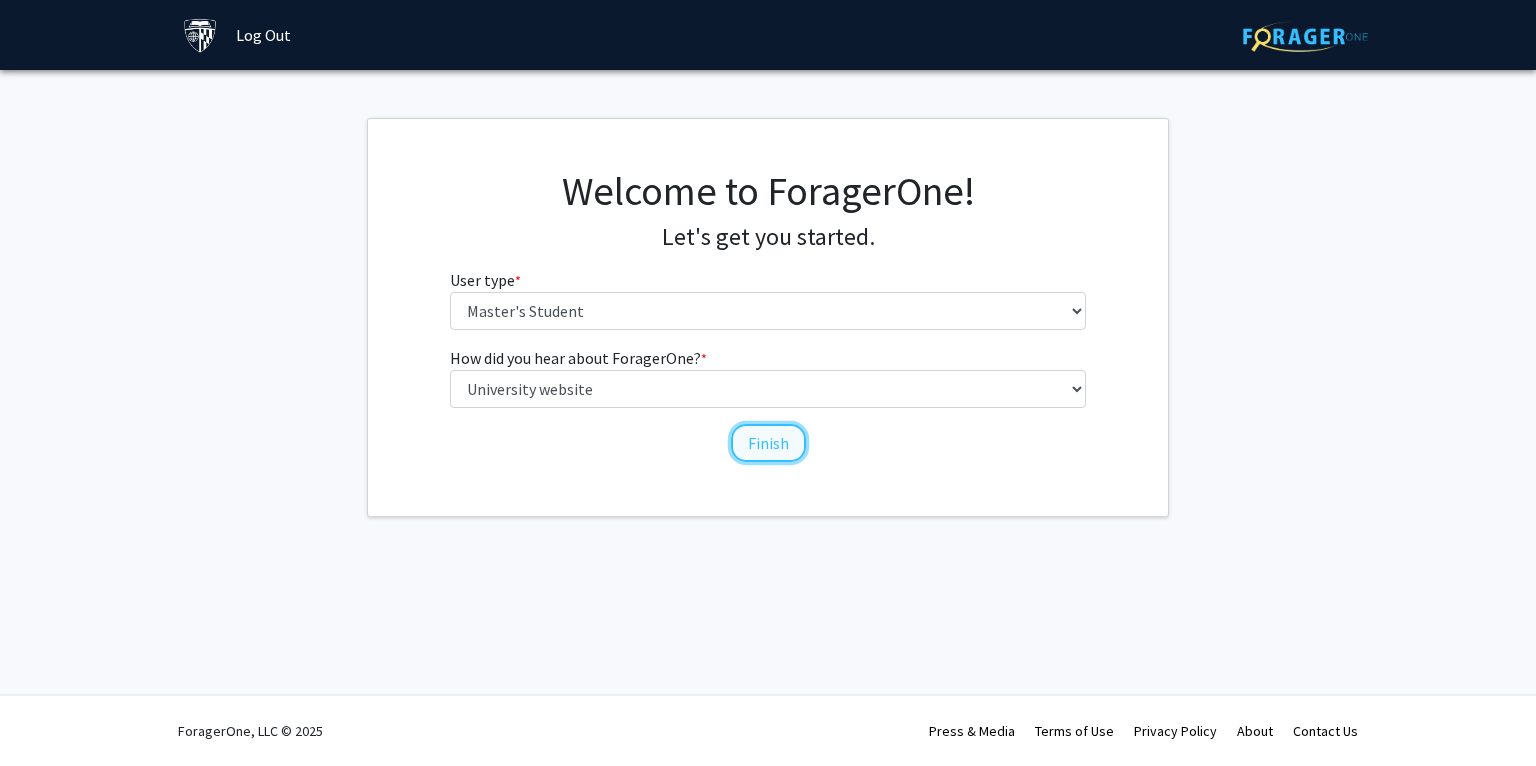 click on "Finish" 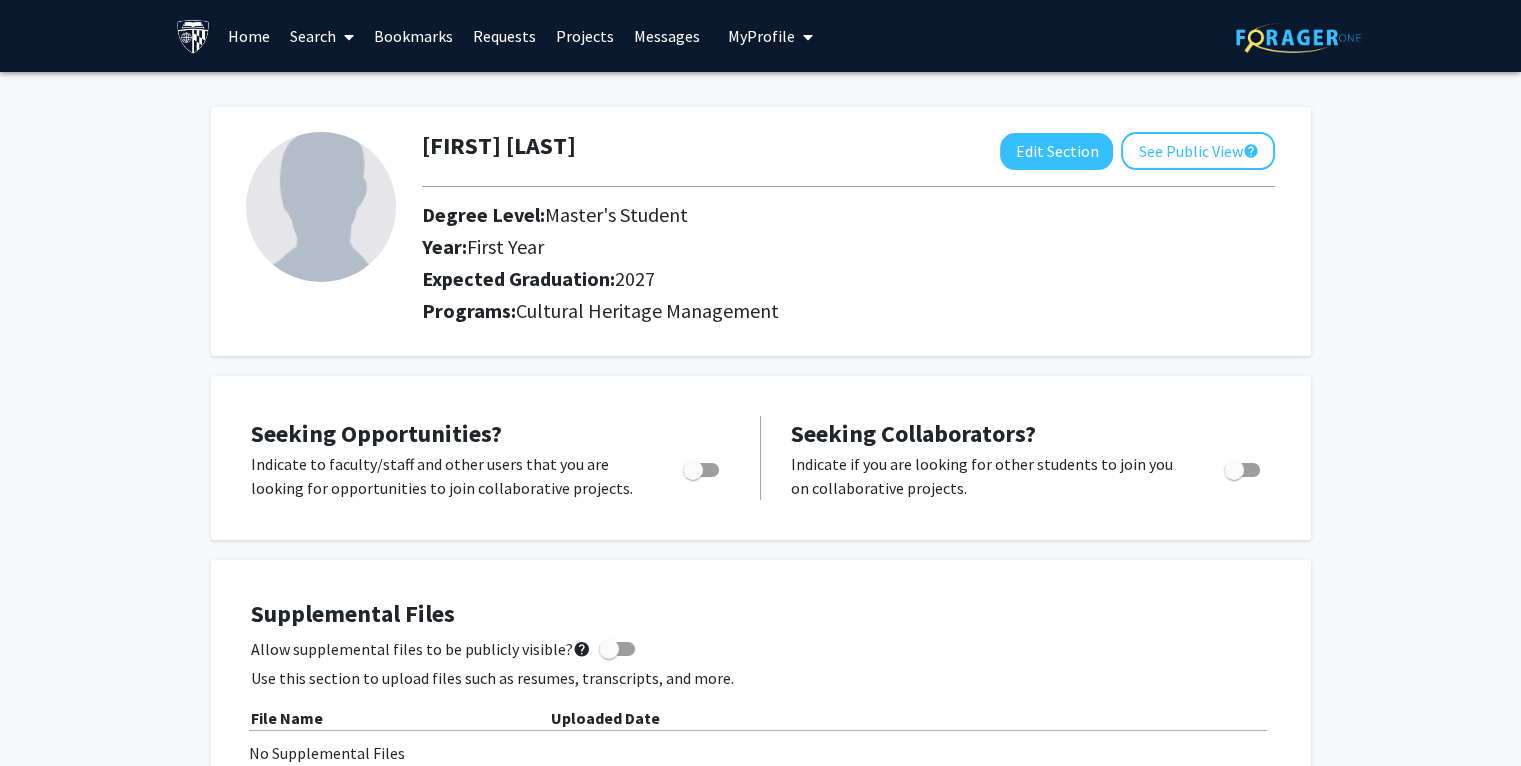drag, startPoint x: 716, startPoint y: 511, endPoint x: 715, endPoint y: 491, distance: 20.024984 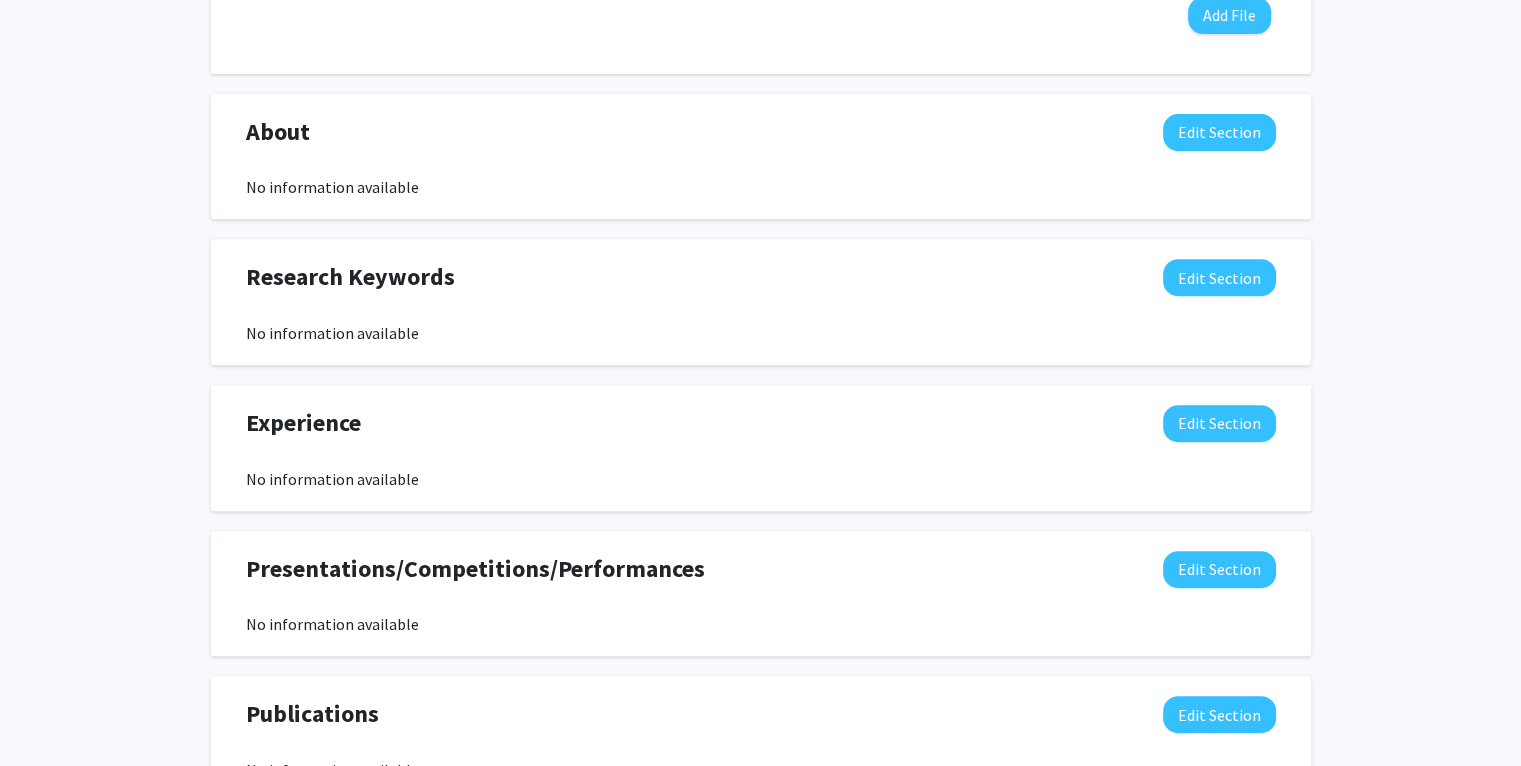 scroll, scrollTop: 800, scrollLeft: 0, axis: vertical 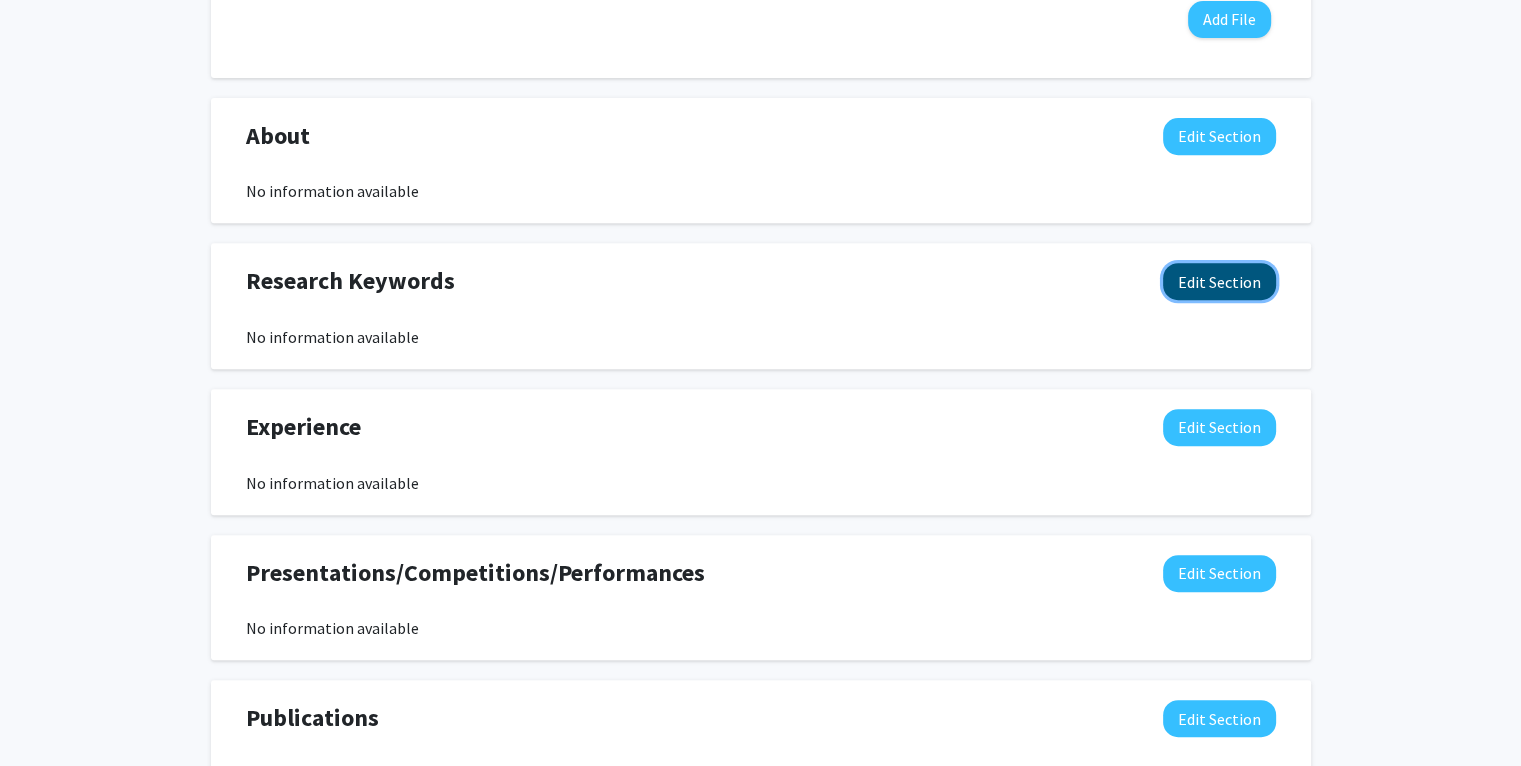 click on "Edit Section" 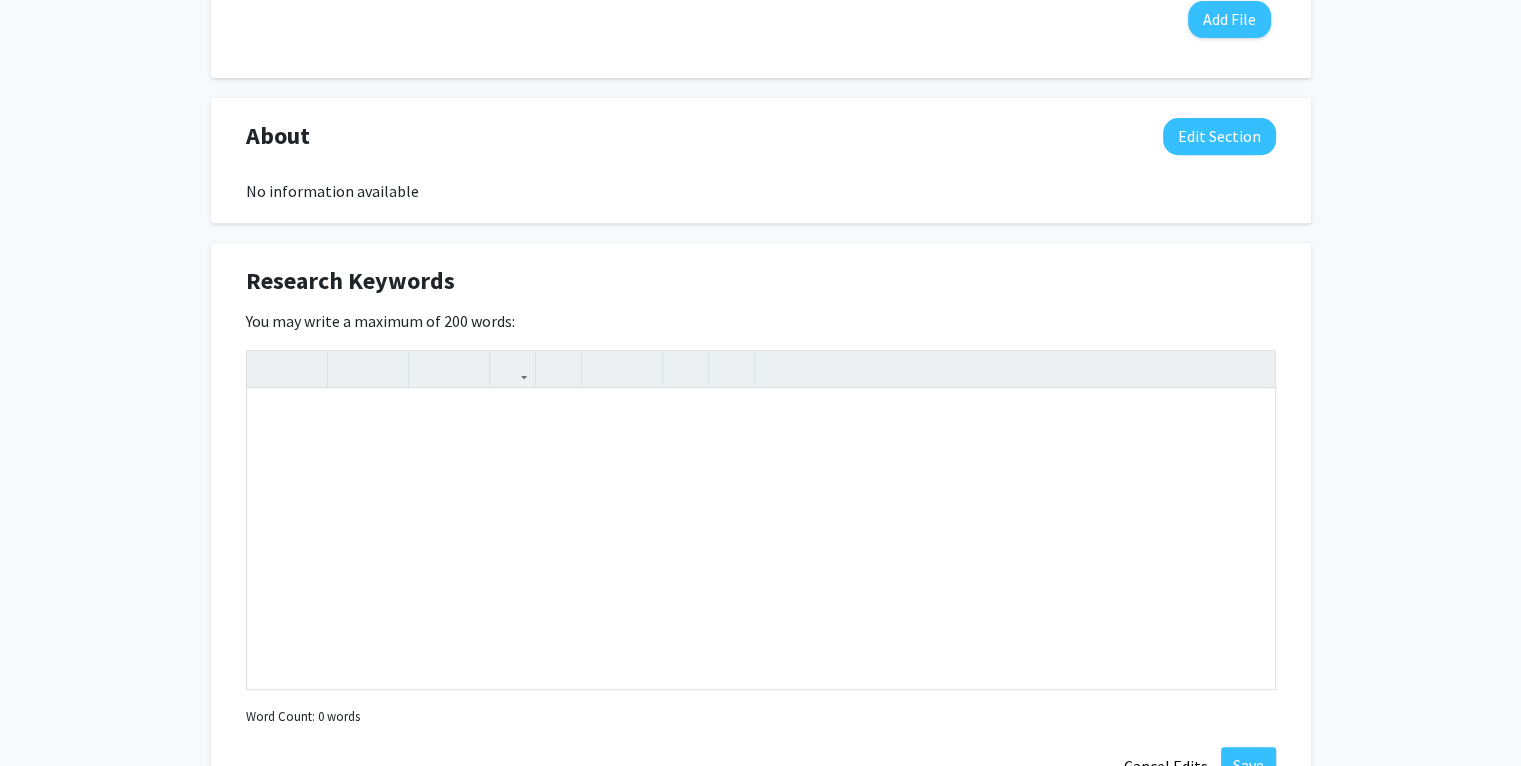 click on "[FIRST] [LAST]  Edit Section  See Public View  help  Degree Level:   Master's Student   Year:   First Year   Expected Graduation:   2027   Programs:  Cultural Heritage Management Seeking Opportunities?  Indicate to faculty/staff and other users that you are looking for opportunities to join collaborative projects.    Seeking Collaborators?  Indicate if you are looking for other students to join you on collaborative projects.       Supplemental Files    Allow supplemental files to be publicly visible?  help  Use this section to upload files such as resumes, transcripts, and more. File Name Uploaded Date No Supplemental Files  Add File  About  Edit Section  No information available  You may write a maximum of 1,000 words:  Insert link Remove link Word Count: 0 words Save  Cancel Edits  Research Keywords  Edit Section   You may write a maximum of 200 words:  Insert link Remove link Word Count: 0 words Save  Cancel Edits  Experience  Edit Section  No information available Insert link Remove link Save Save" 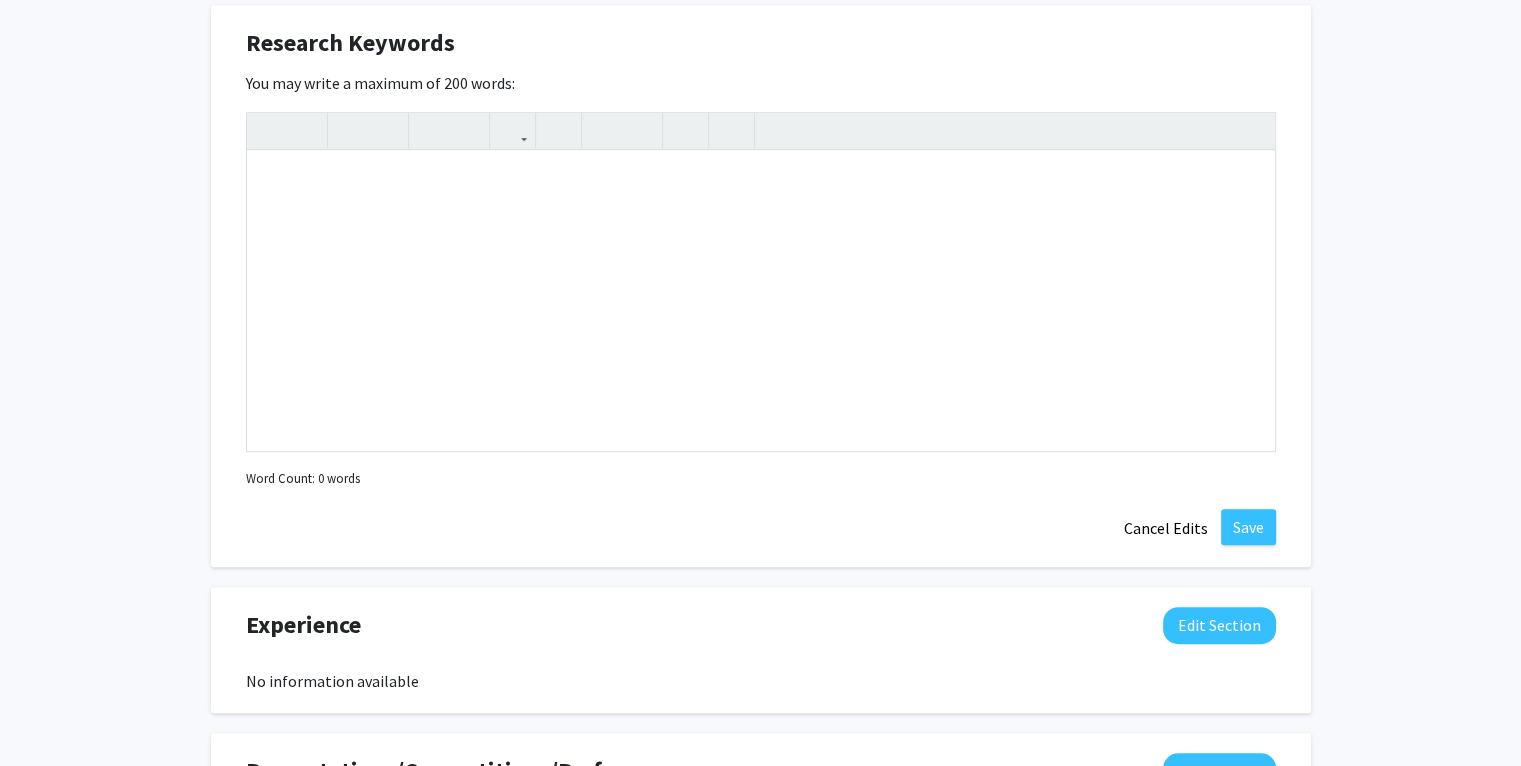 scroll, scrollTop: 1041, scrollLeft: 0, axis: vertical 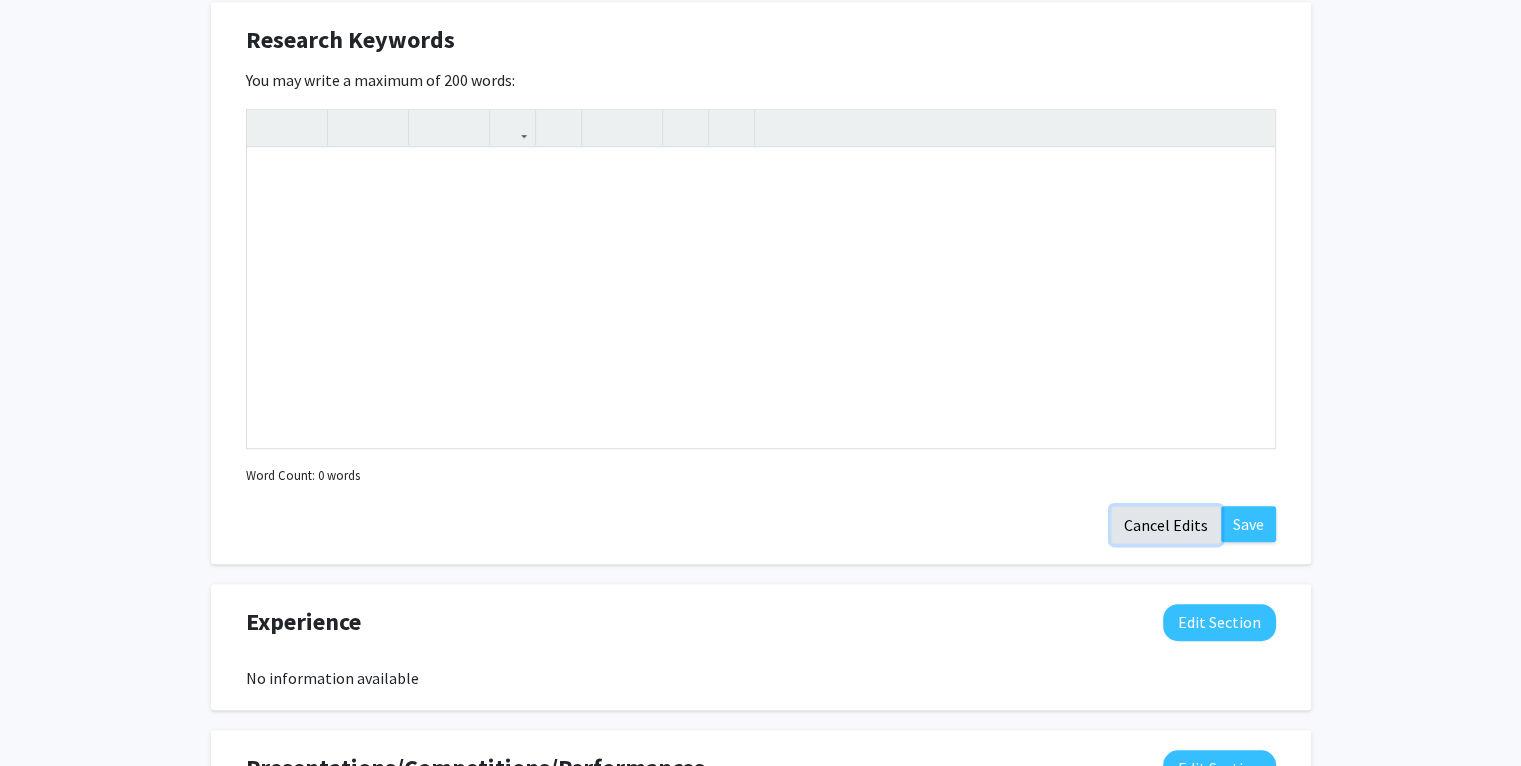click on "Cancel Edits" 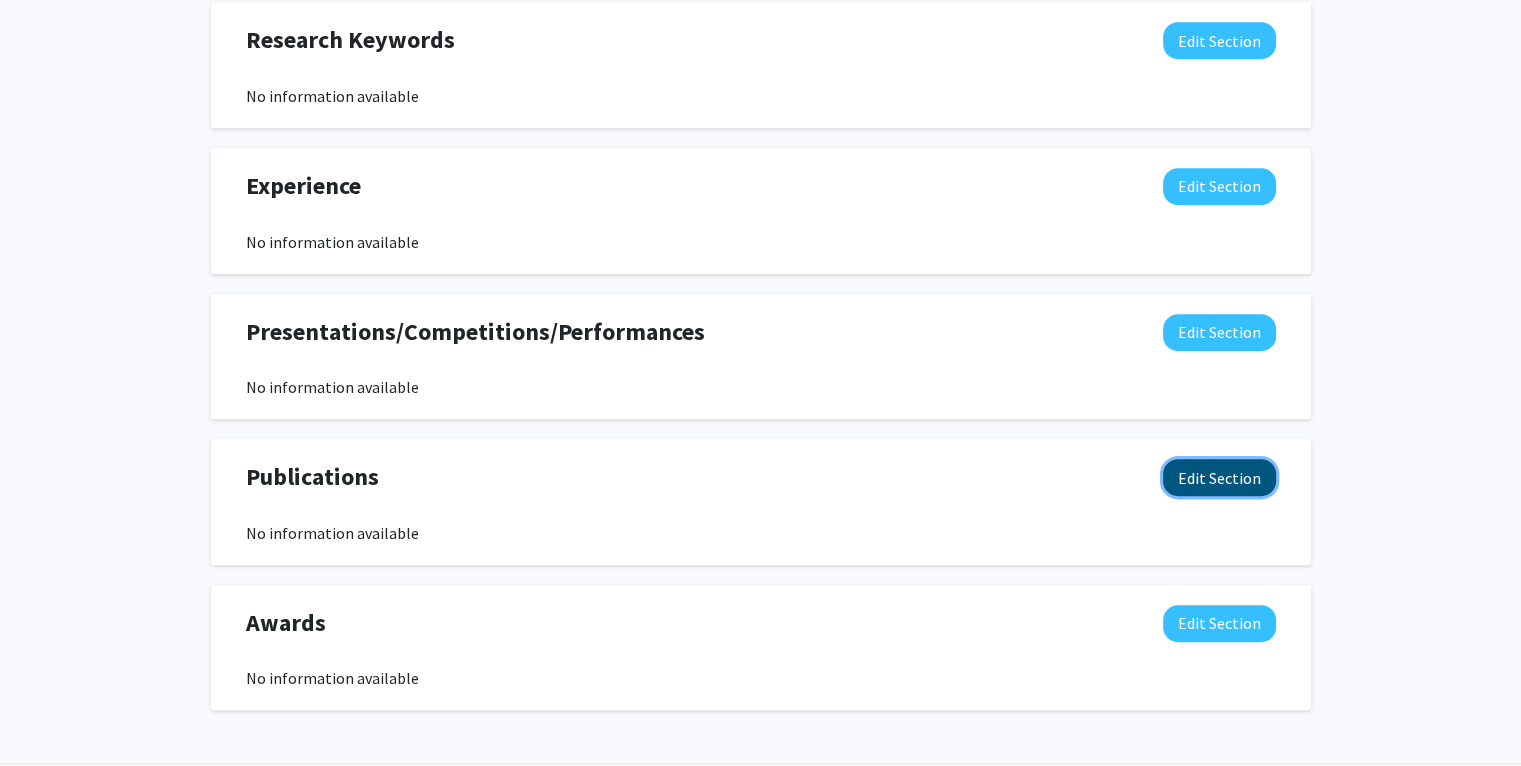 click on "Edit Section" 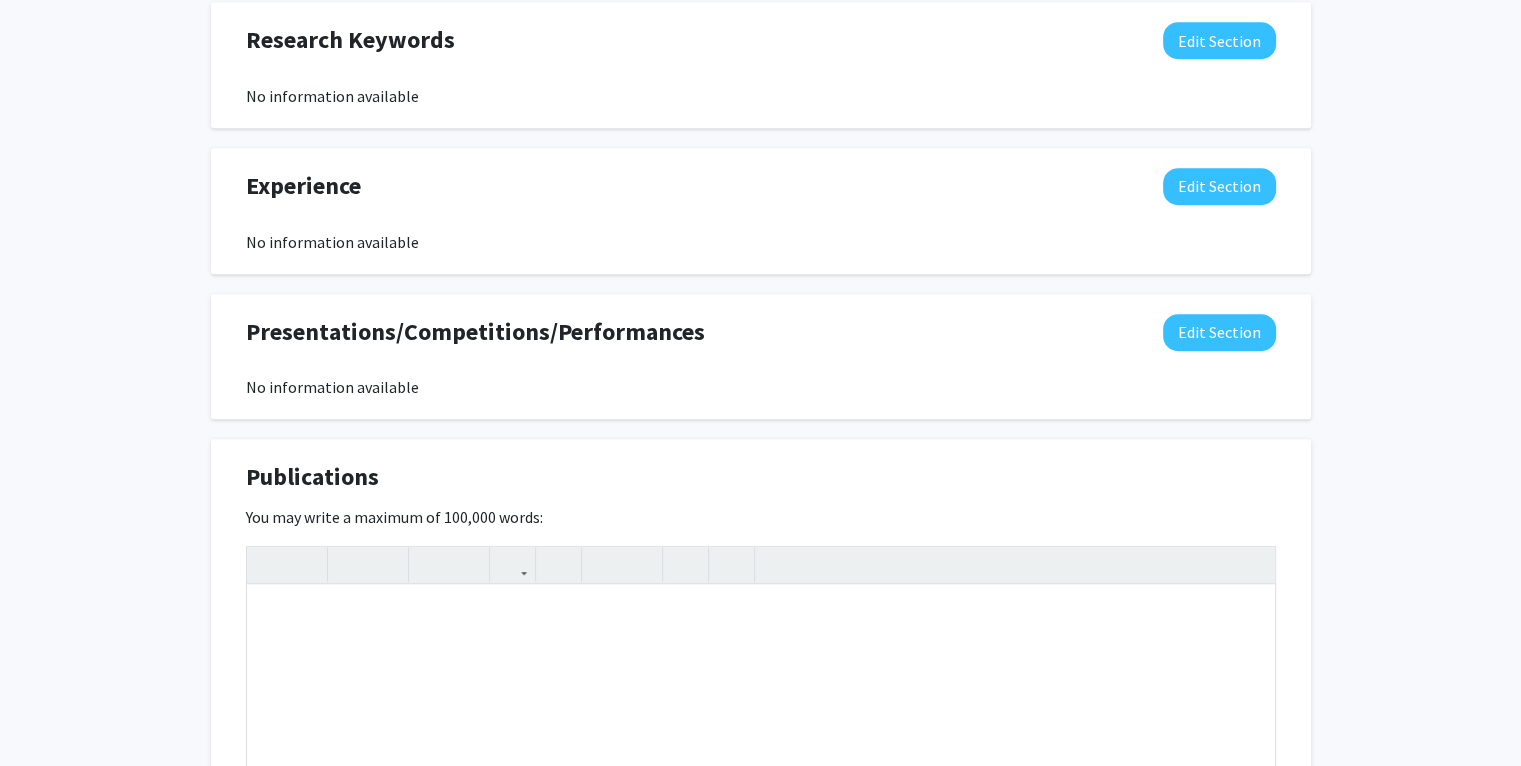 click on "[FIRST] [LAST]  Edit Section  See Public View  help  Degree Level:   Master's Student   Year:   First Year   Expected Graduation:   2027   Programs:  Cultural Heritage Management Seeking Opportunities?  Indicate to faculty/staff and other users that you are looking for opportunities to join collaborative projects.    Seeking Collaborators?  Indicate if you are looking for other students to join you on collaborative projects.       Supplemental Files    Allow supplemental files to be publicly visible?  help  Use this section to upload files such as resumes, transcripts, and more. File Name Uploaded Date No Supplemental Files  Add File  About  Edit Section  No information available  You may write a maximum of 1,000 words:  Insert link Remove link Word Count: 0 words Save  Cancel Edits  Research Keywords  Edit Section  No information available  You may write a maximum of 200 words:  Insert link Remove link Word Count: 0 words Save  Cancel Edits  Experience  Edit Section  No information available Insert link" 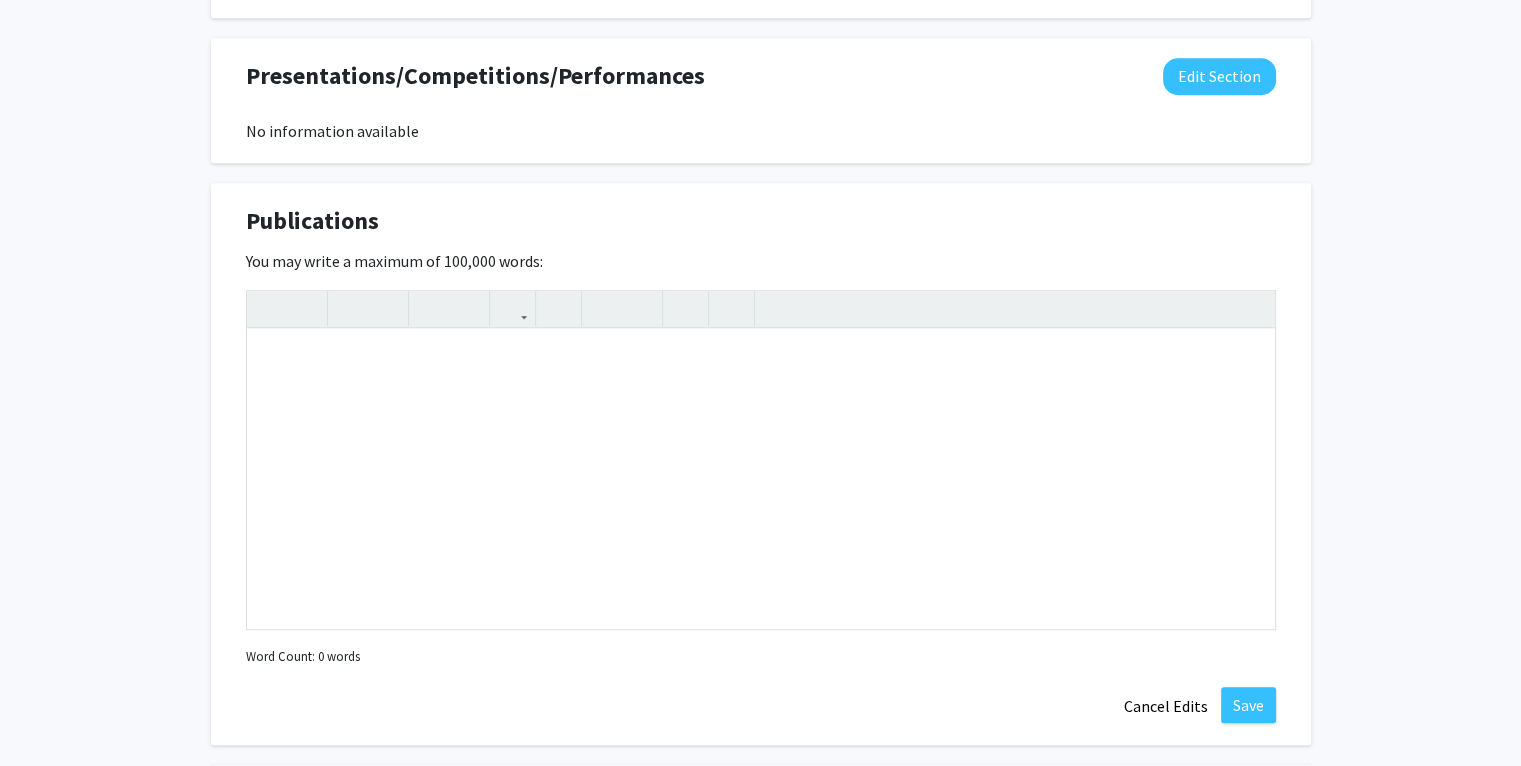 scroll, scrollTop: 1306, scrollLeft: 0, axis: vertical 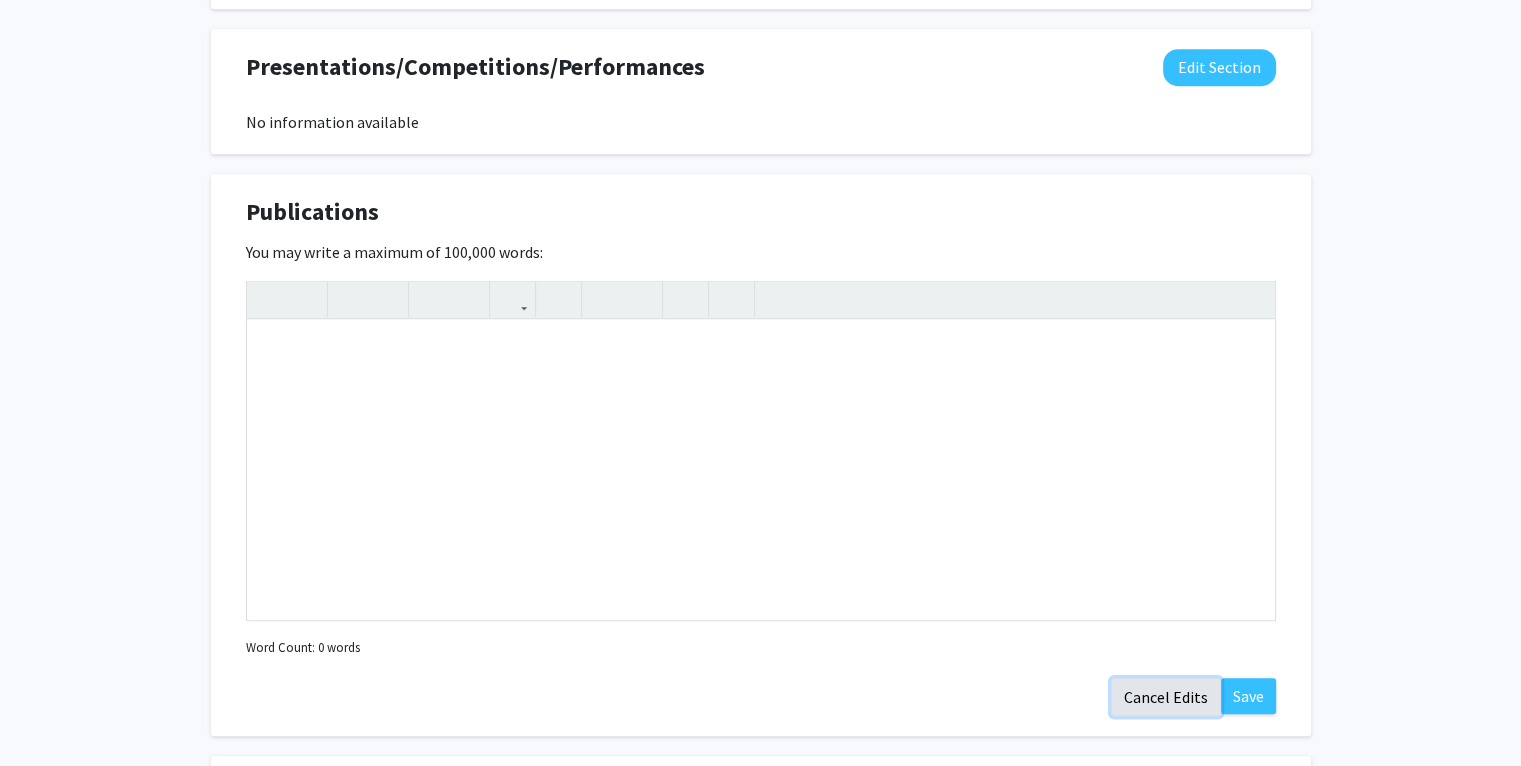 click on "Cancel Edits" 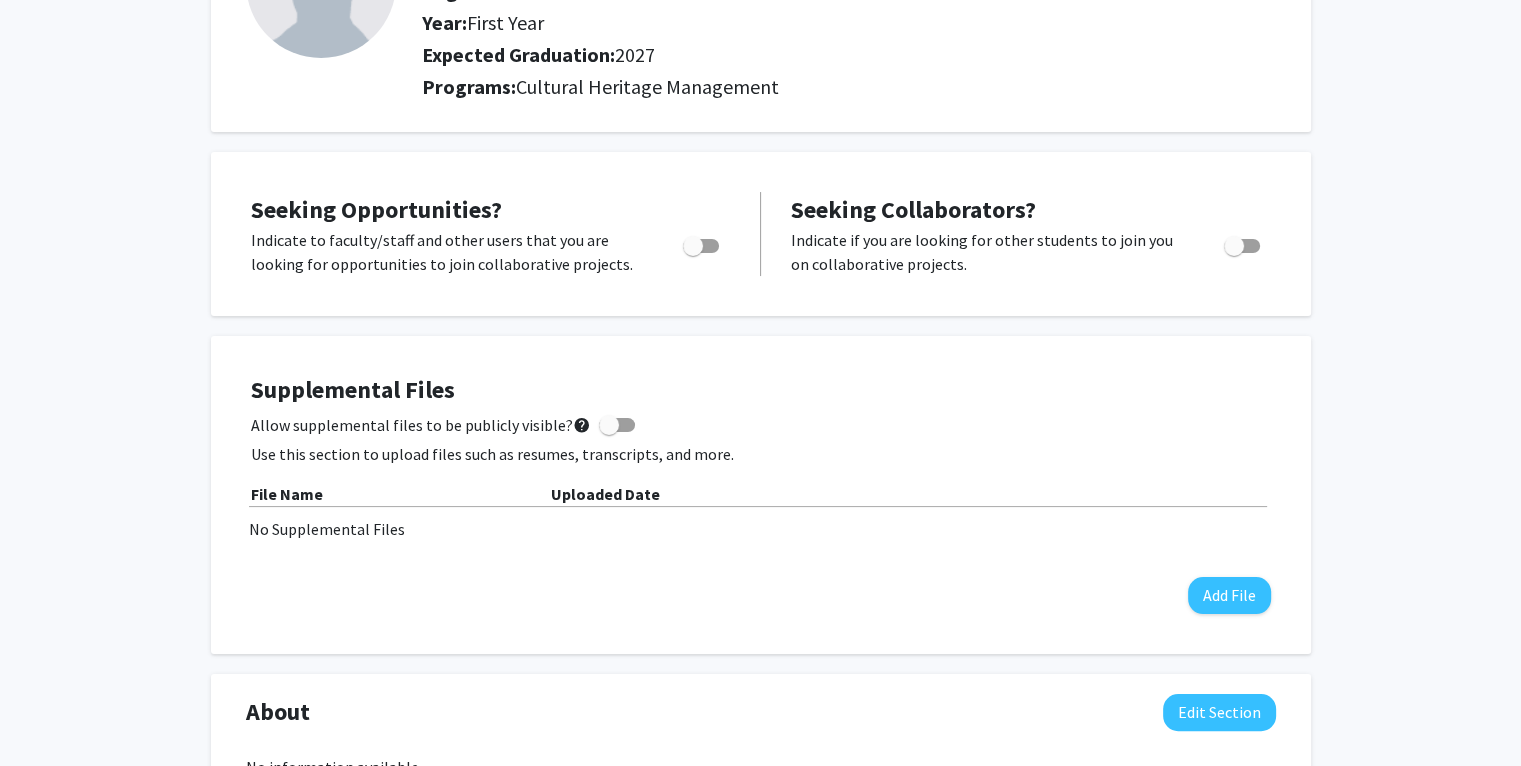 scroll, scrollTop: 221, scrollLeft: 0, axis: vertical 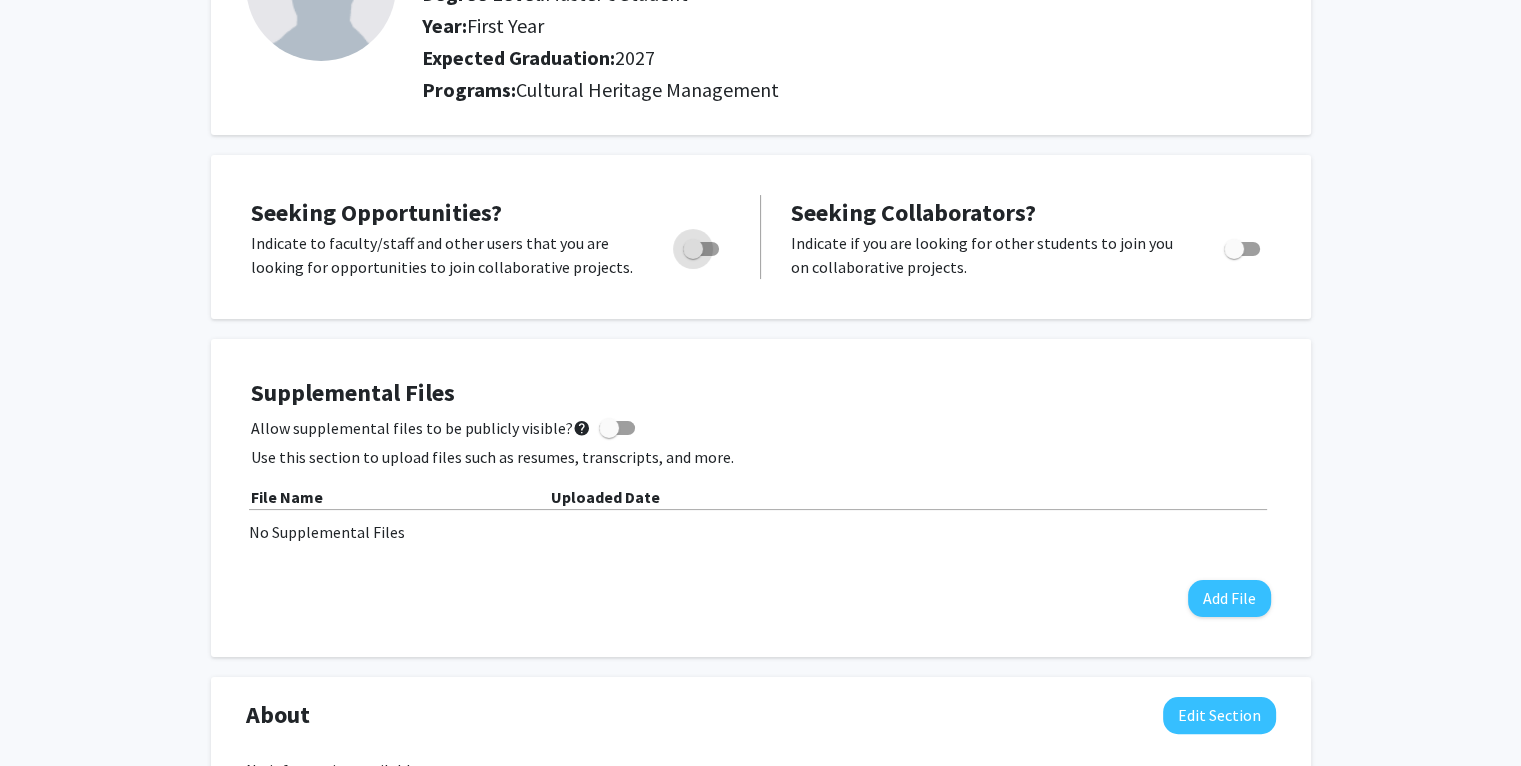 click at bounding box center [693, 249] 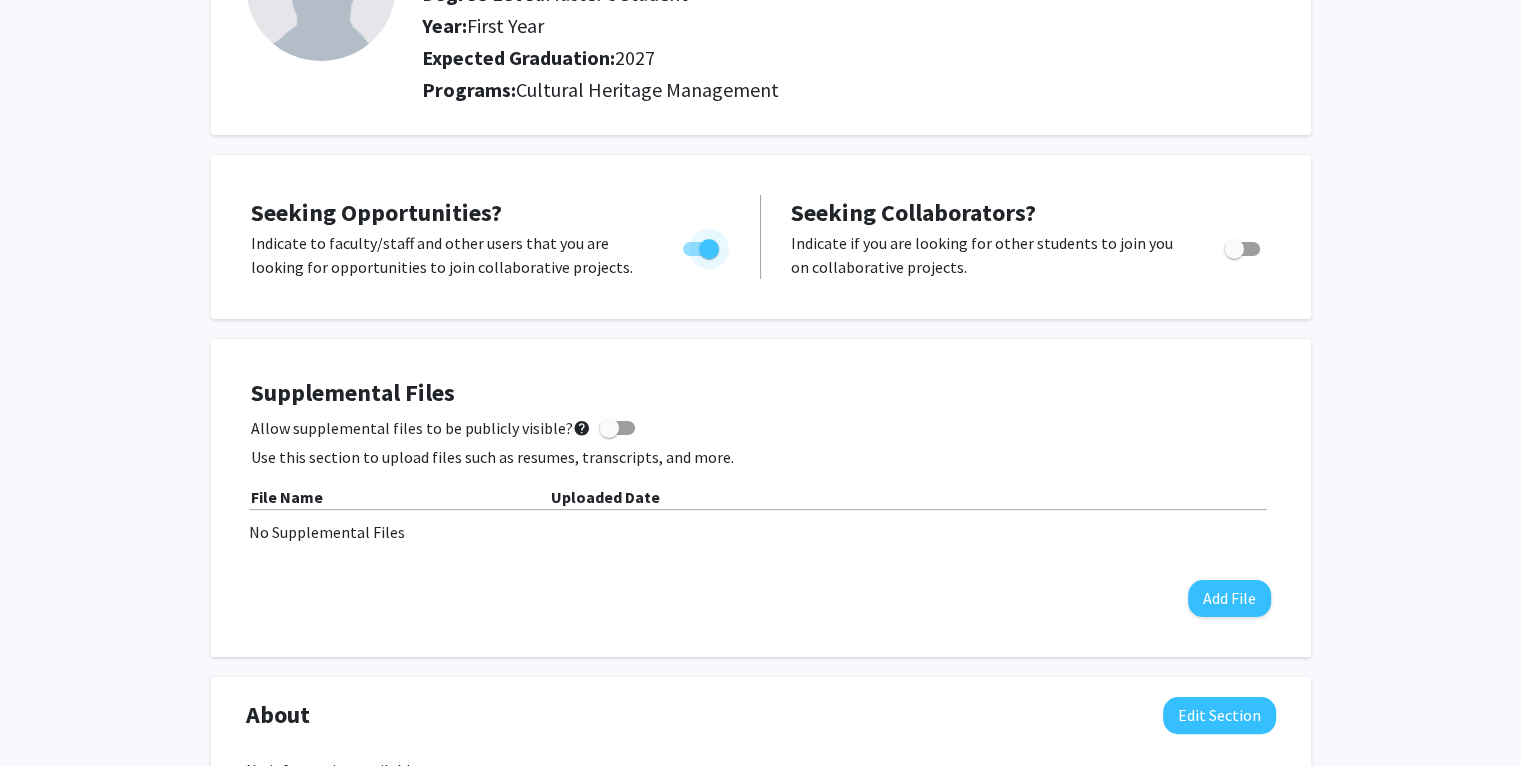 click at bounding box center (701, 249) 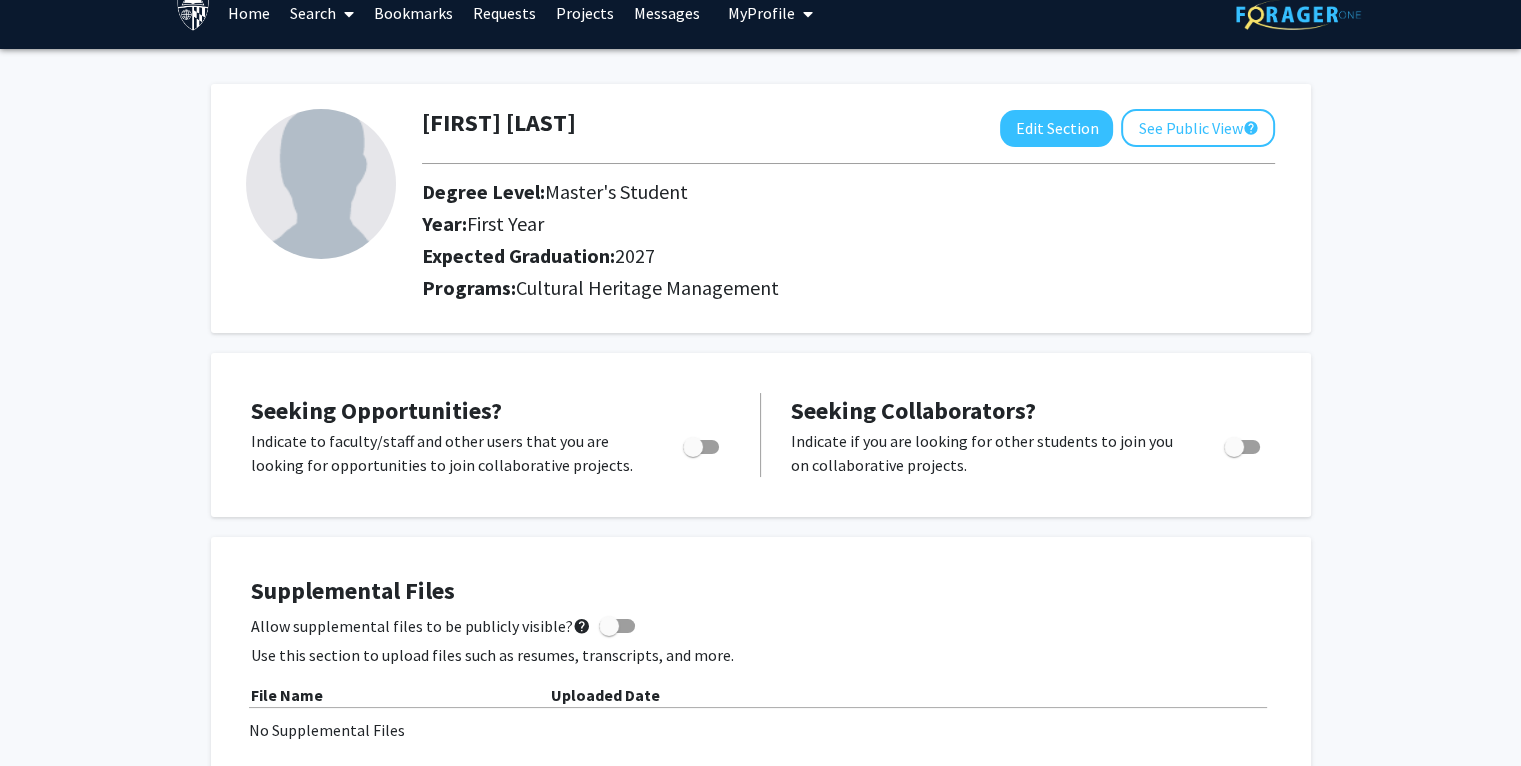 scroll, scrollTop: 0, scrollLeft: 0, axis: both 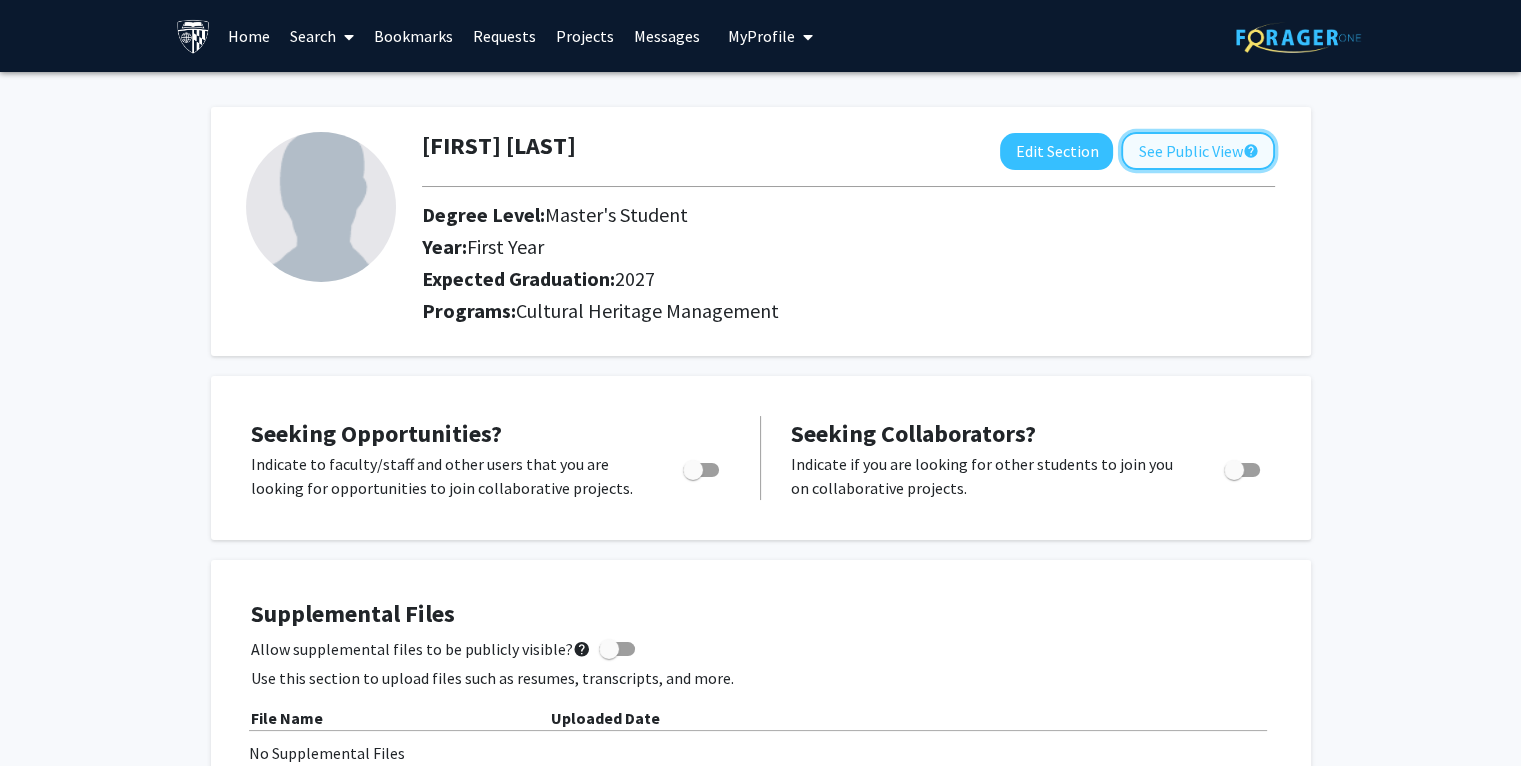 click on "See Public View  help" 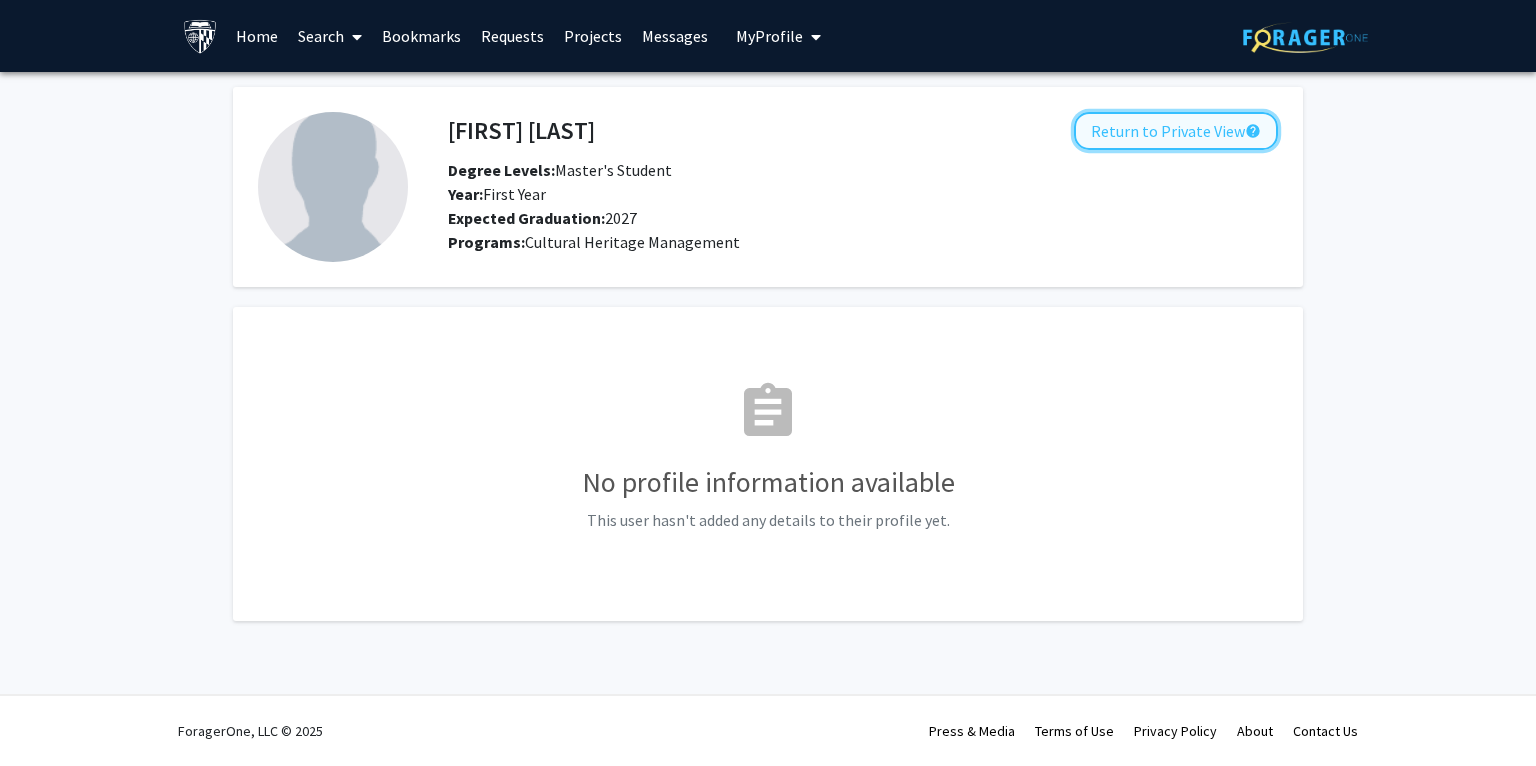 click on "Return to Private View  help" 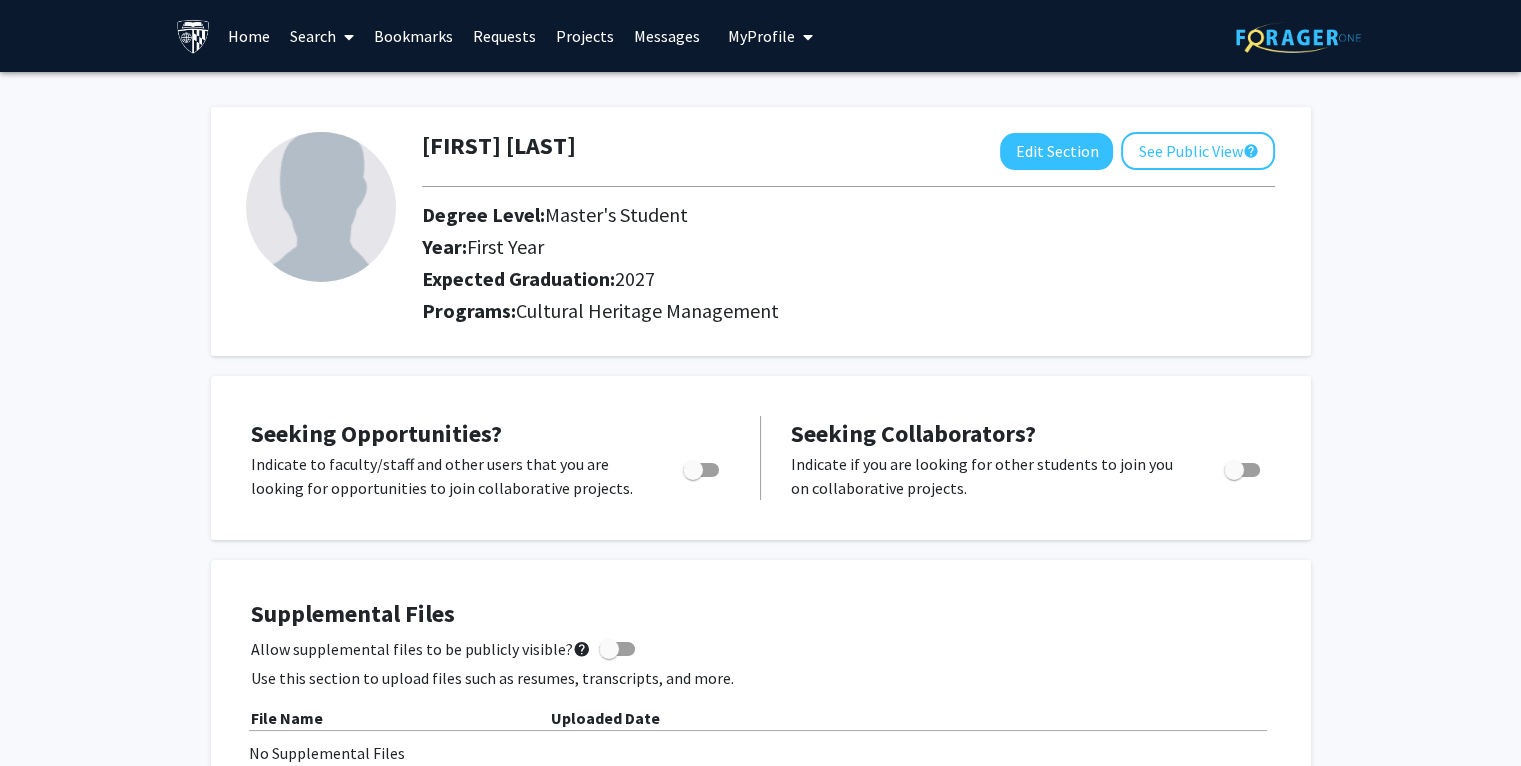 click on "Bookmarks" at bounding box center (413, 36) 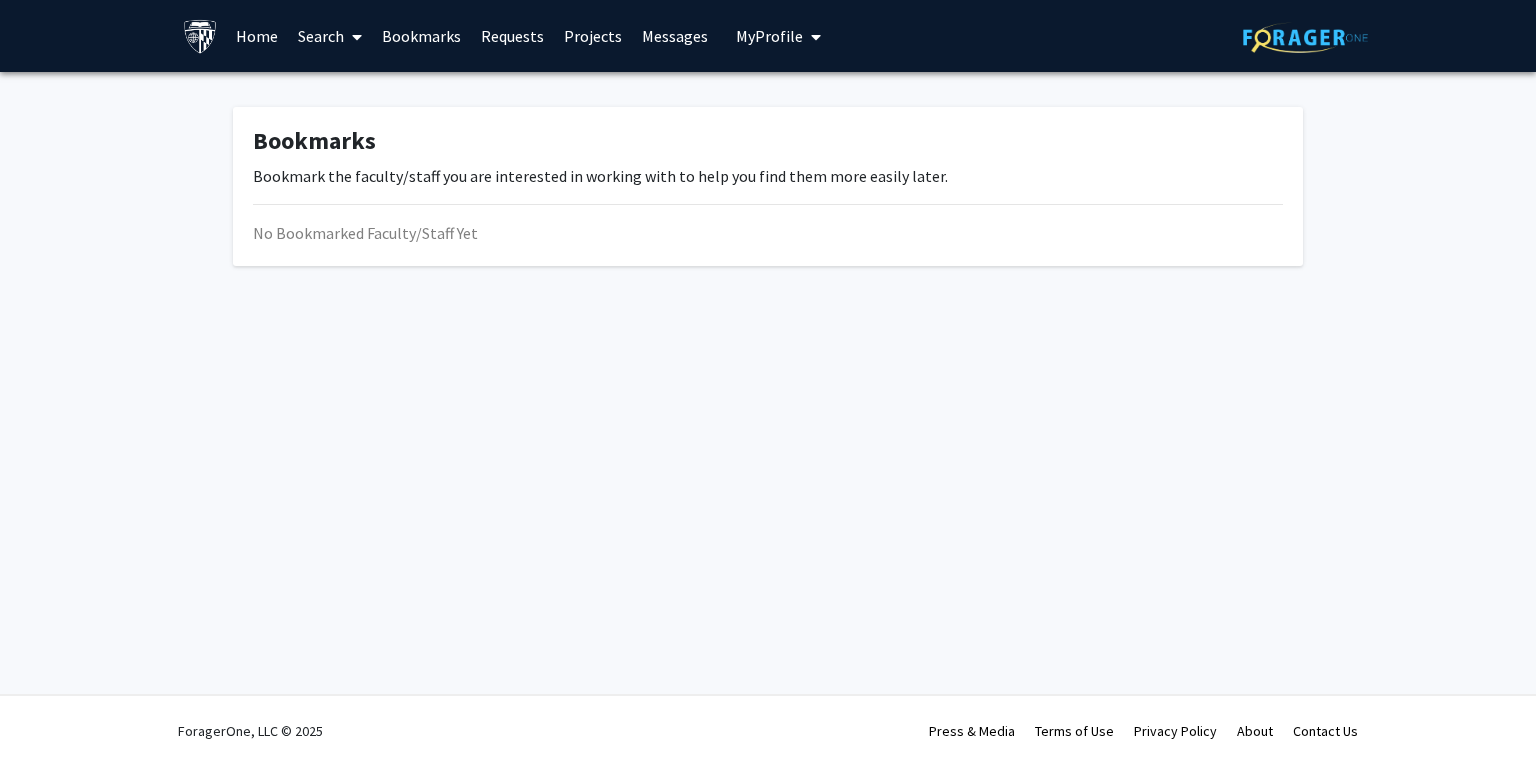 click on "Requests" at bounding box center (512, 36) 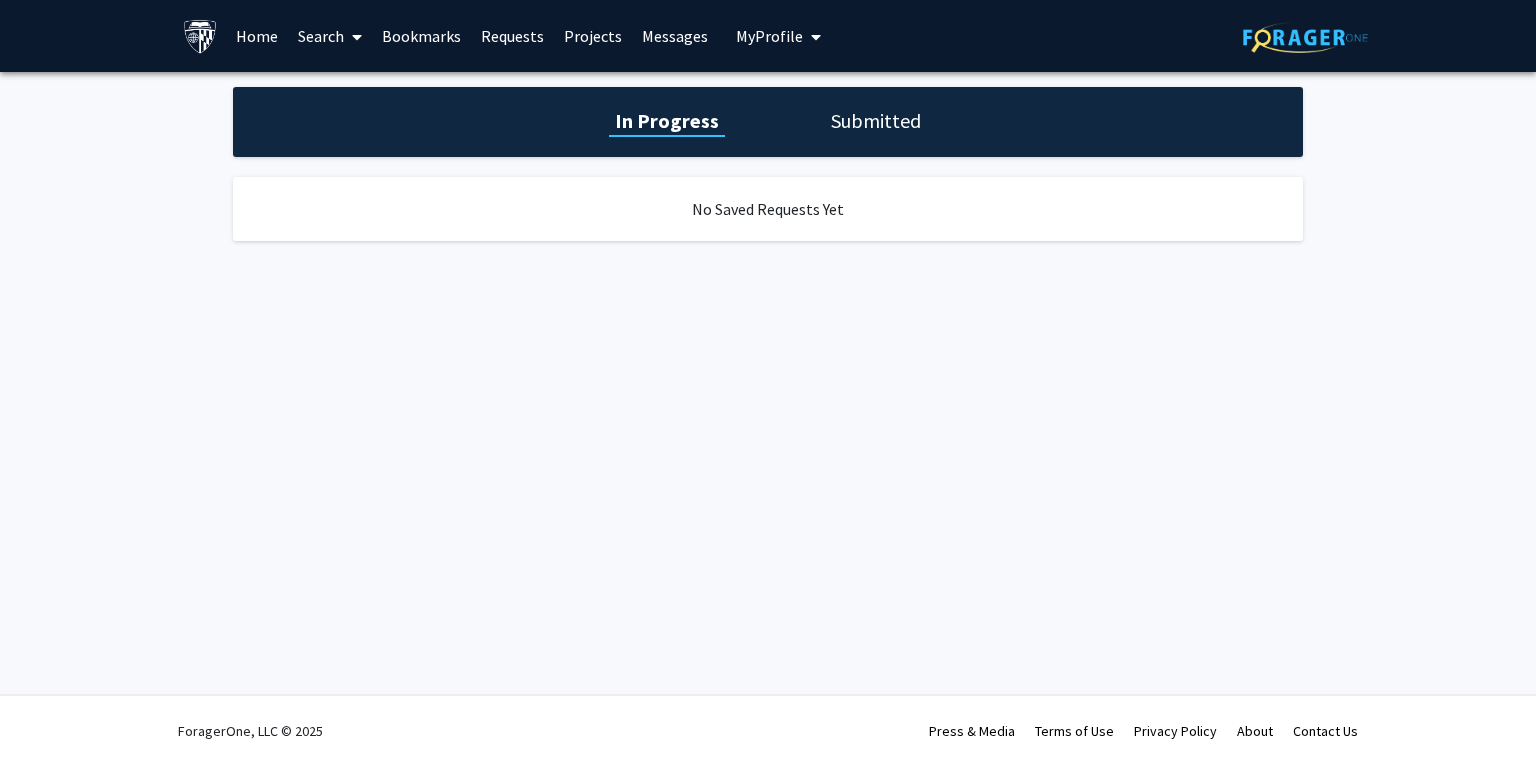 click on "Projects" at bounding box center (593, 36) 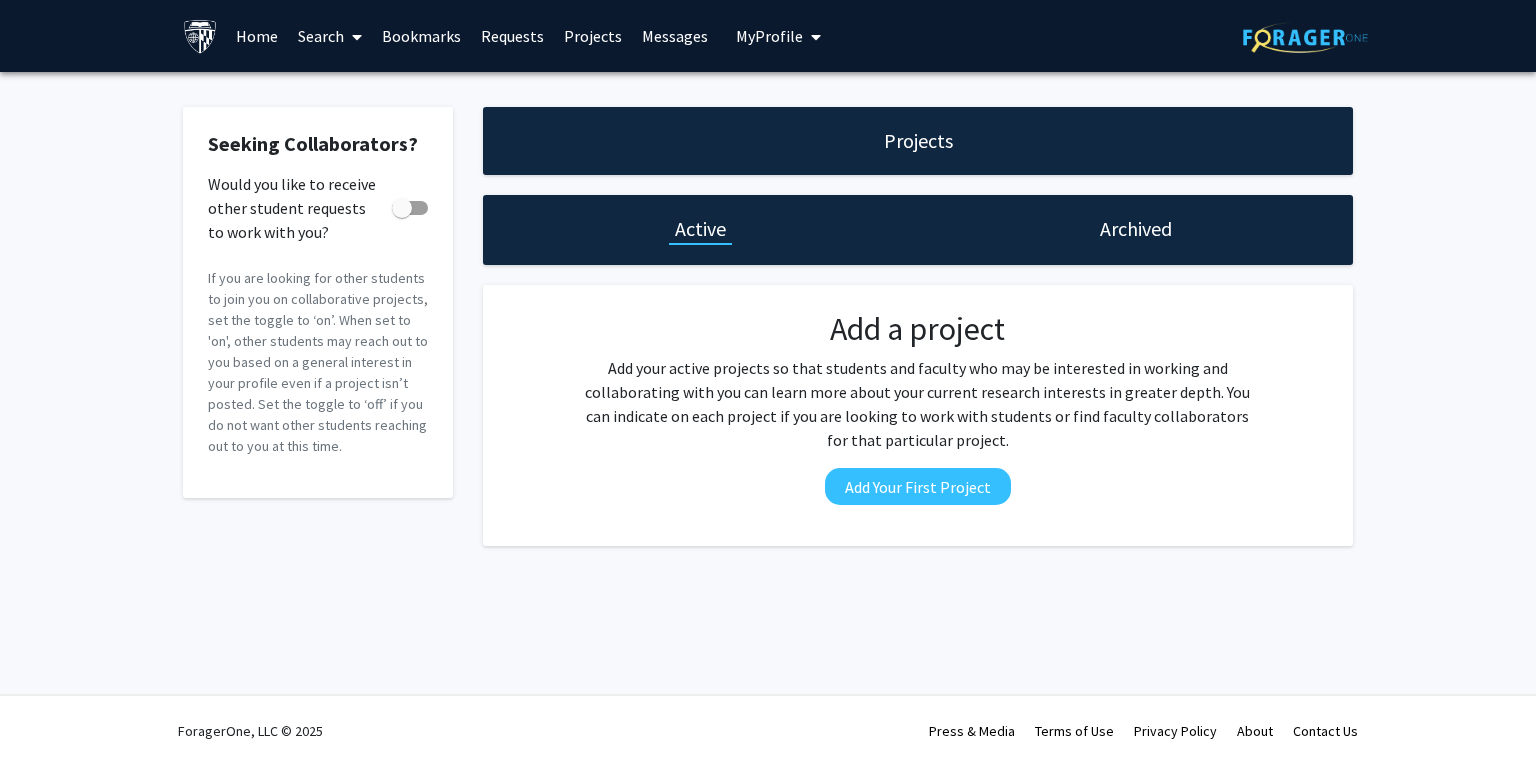 click on "Messages" at bounding box center [675, 36] 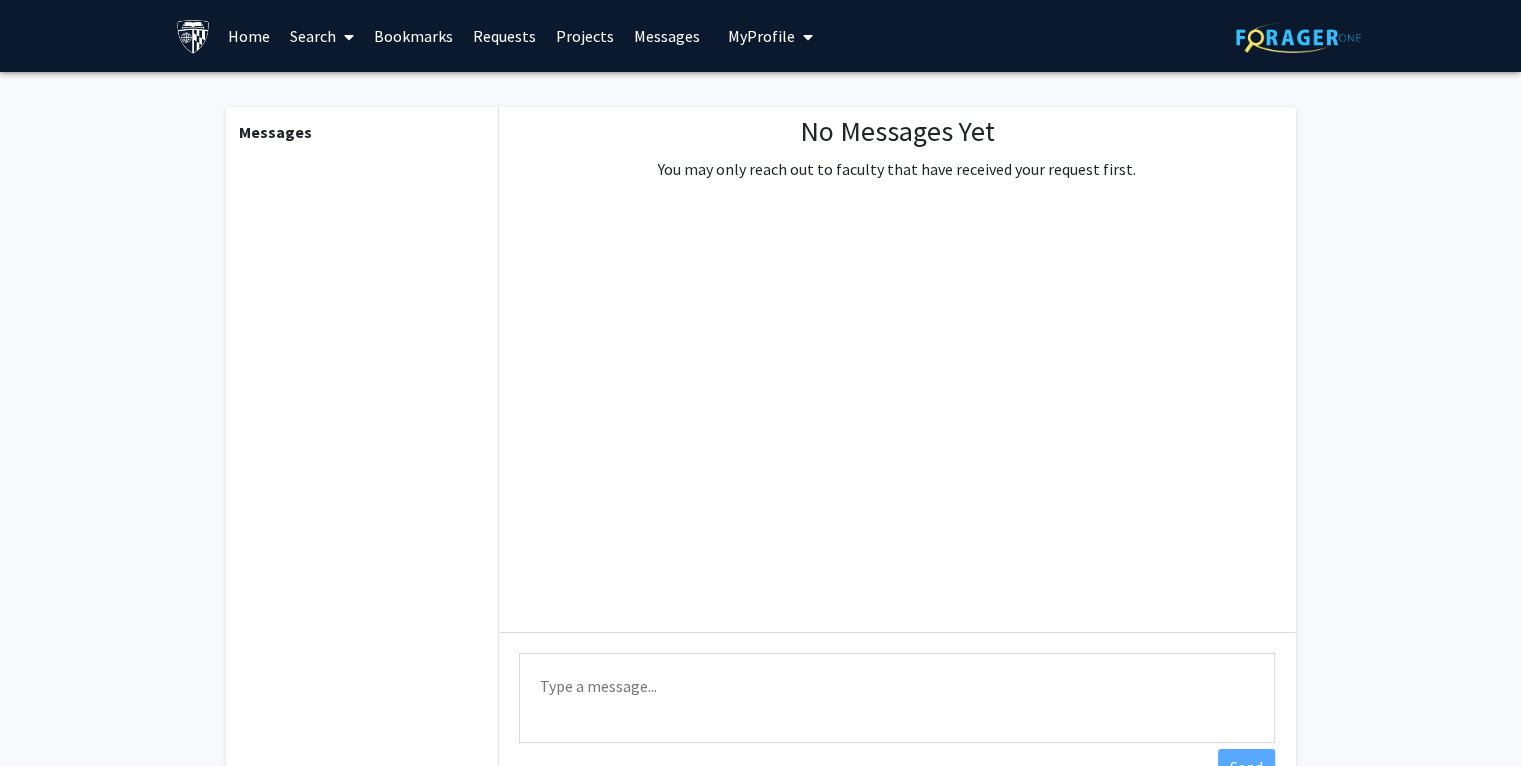 click on "My   Profile" at bounding box center (761, 36) 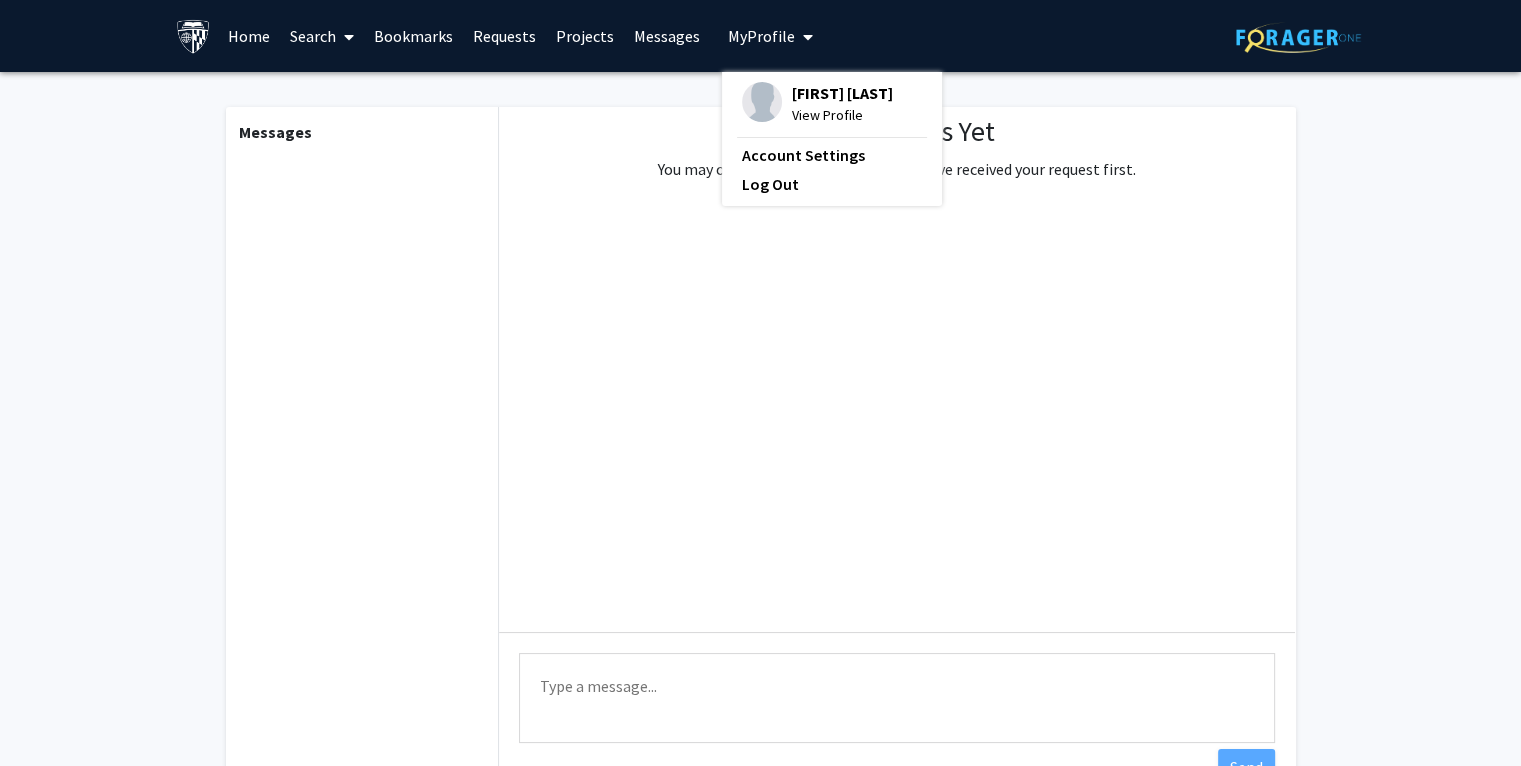 click on "My   Profile" at bounding box center [761, 36] 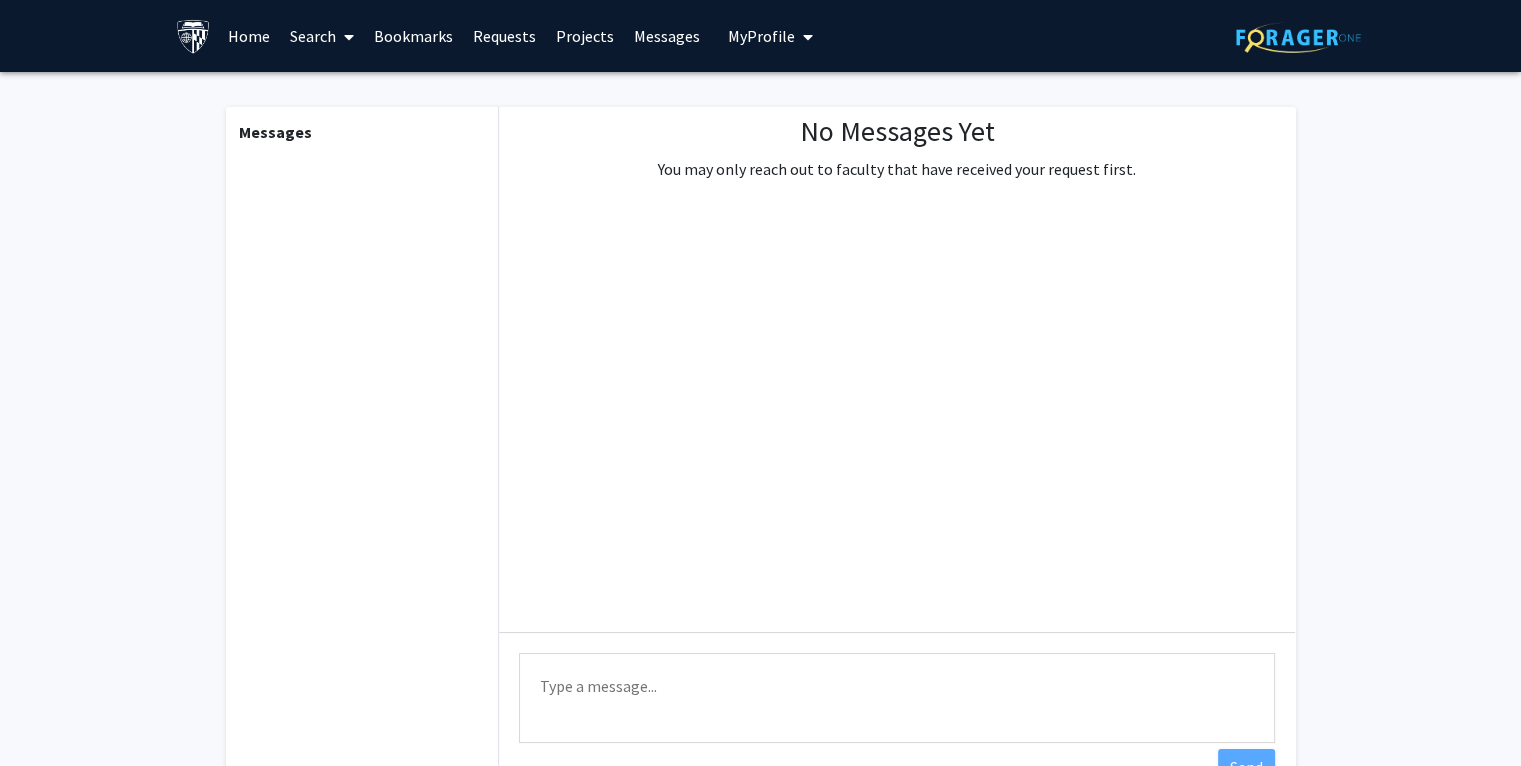 drag, startPoint x: 742, startPoint y: 25, endPoint x: 741, endPoint y: 37, distance: 12.0415945 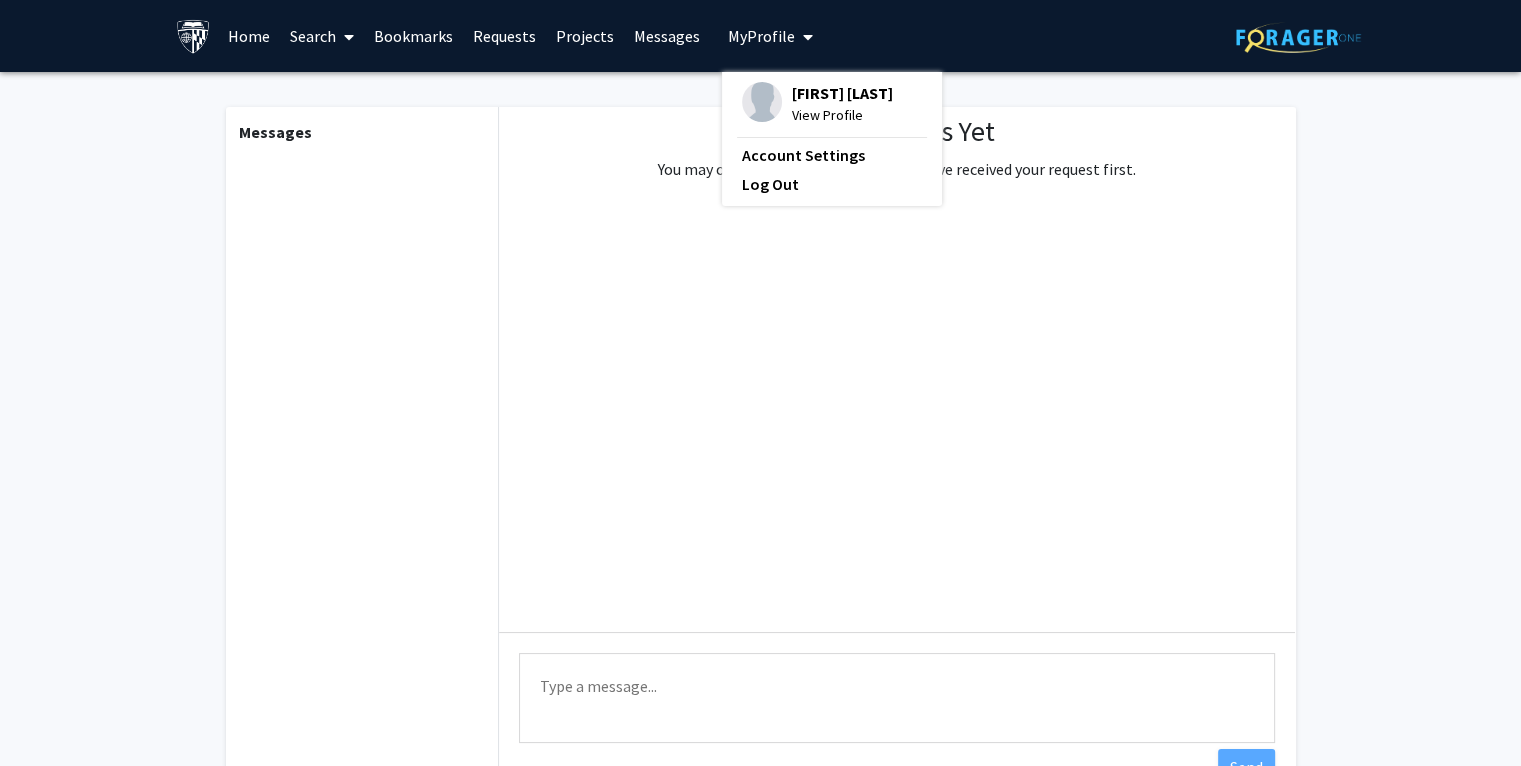 click on "View Profile" at bounding box center [842, 115] 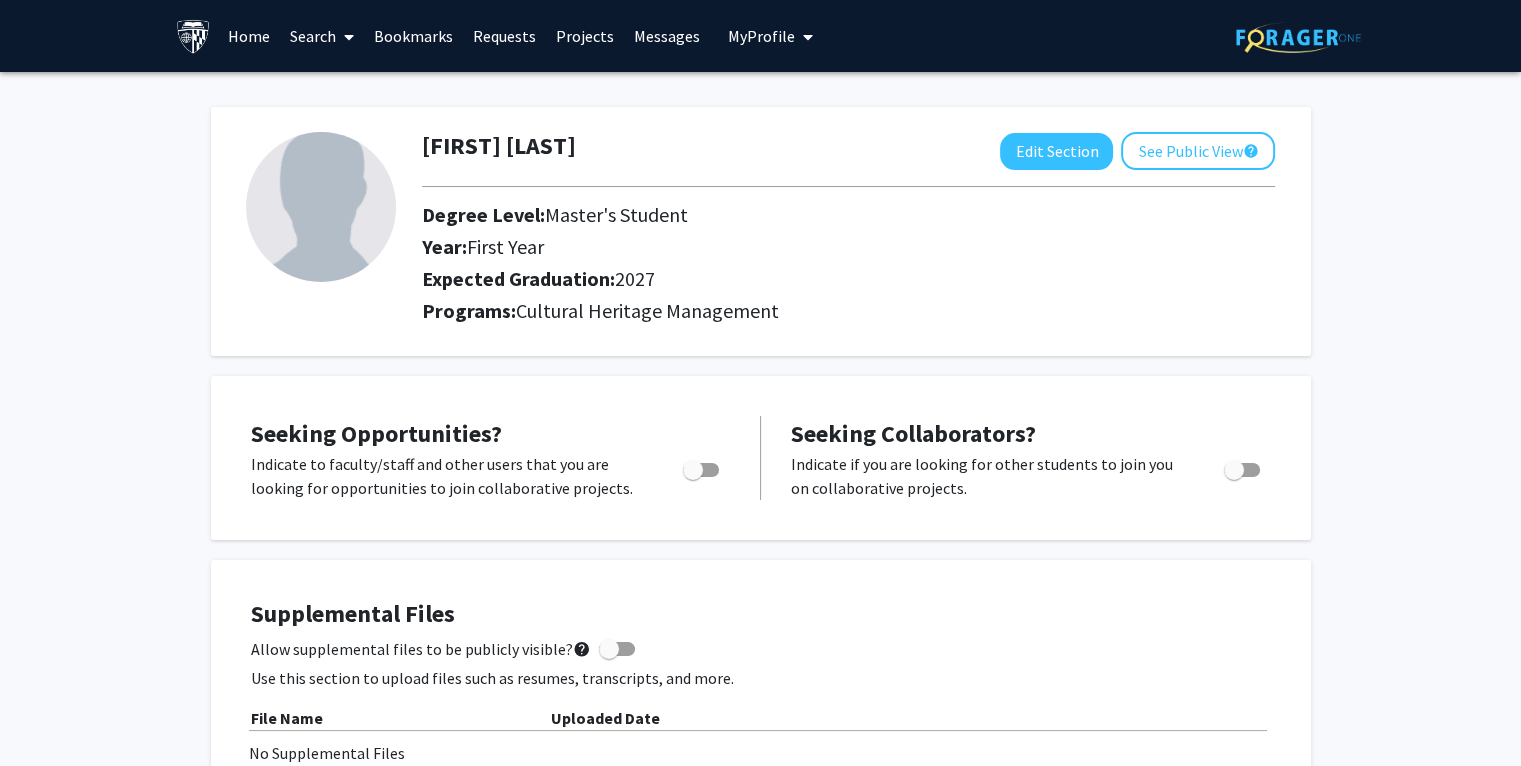 click on "Home" at bounding box center (249, 36) 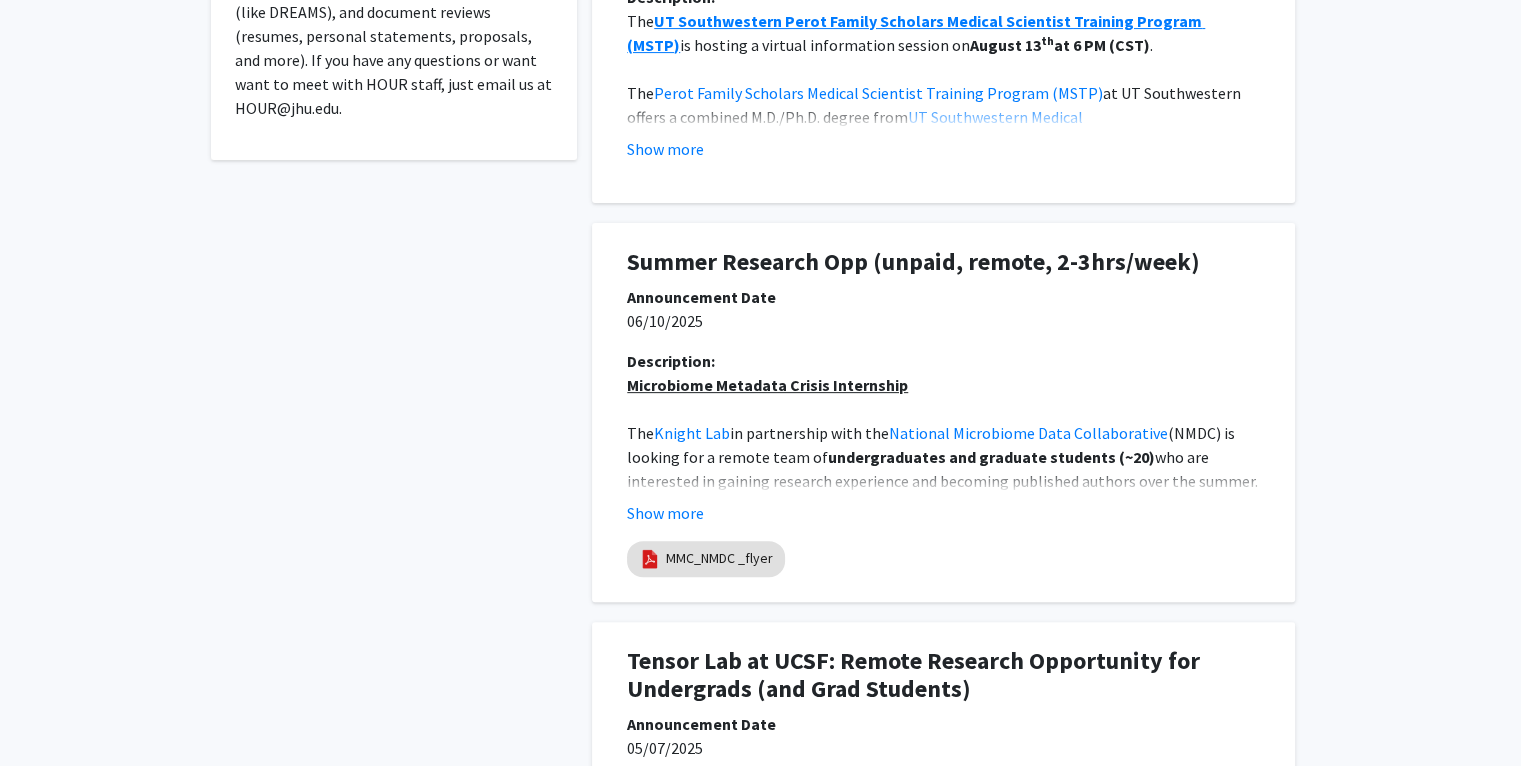 scroll, scrollTop: 636, scrollLeft: 0, axis: vertical 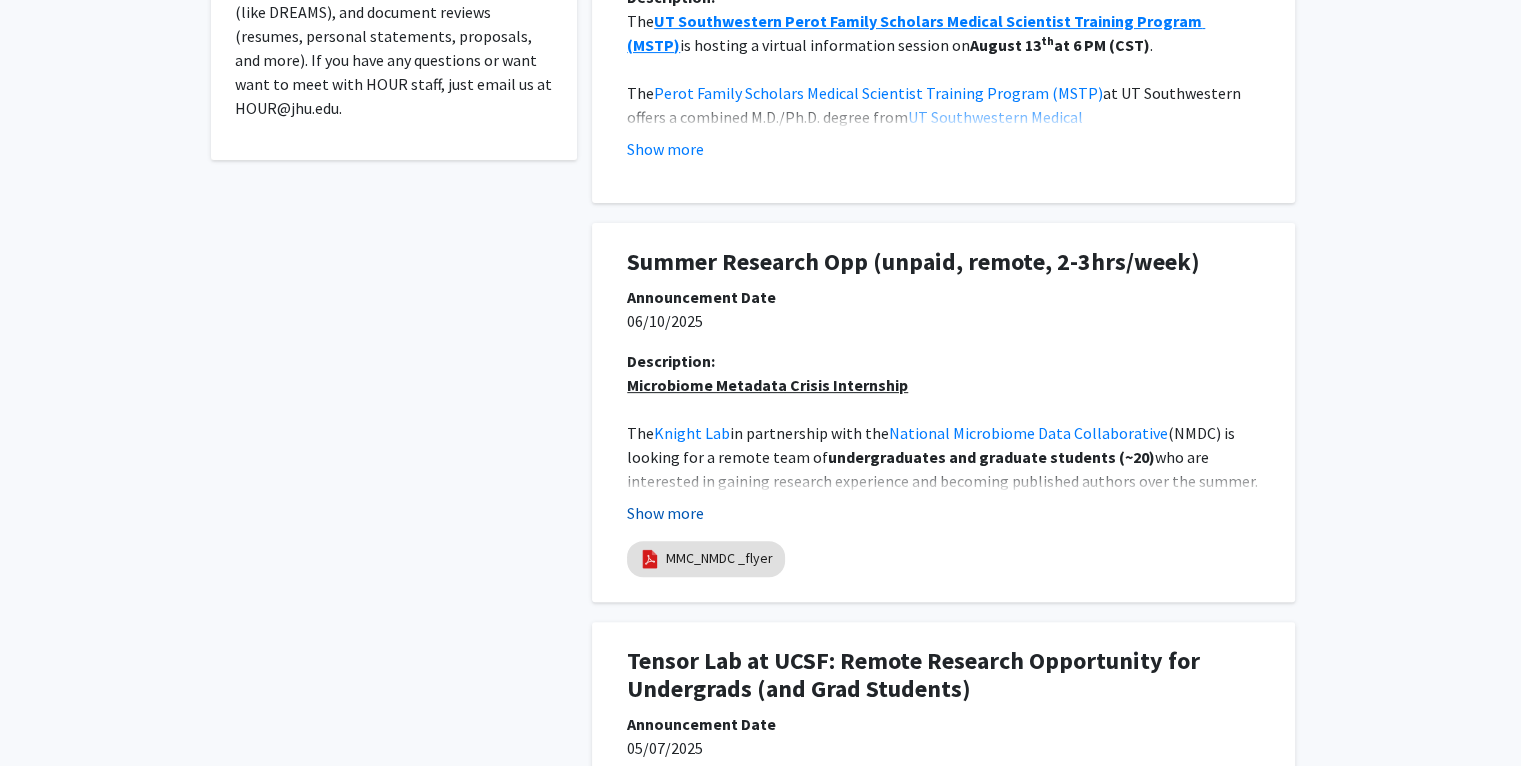 click on "Show more" 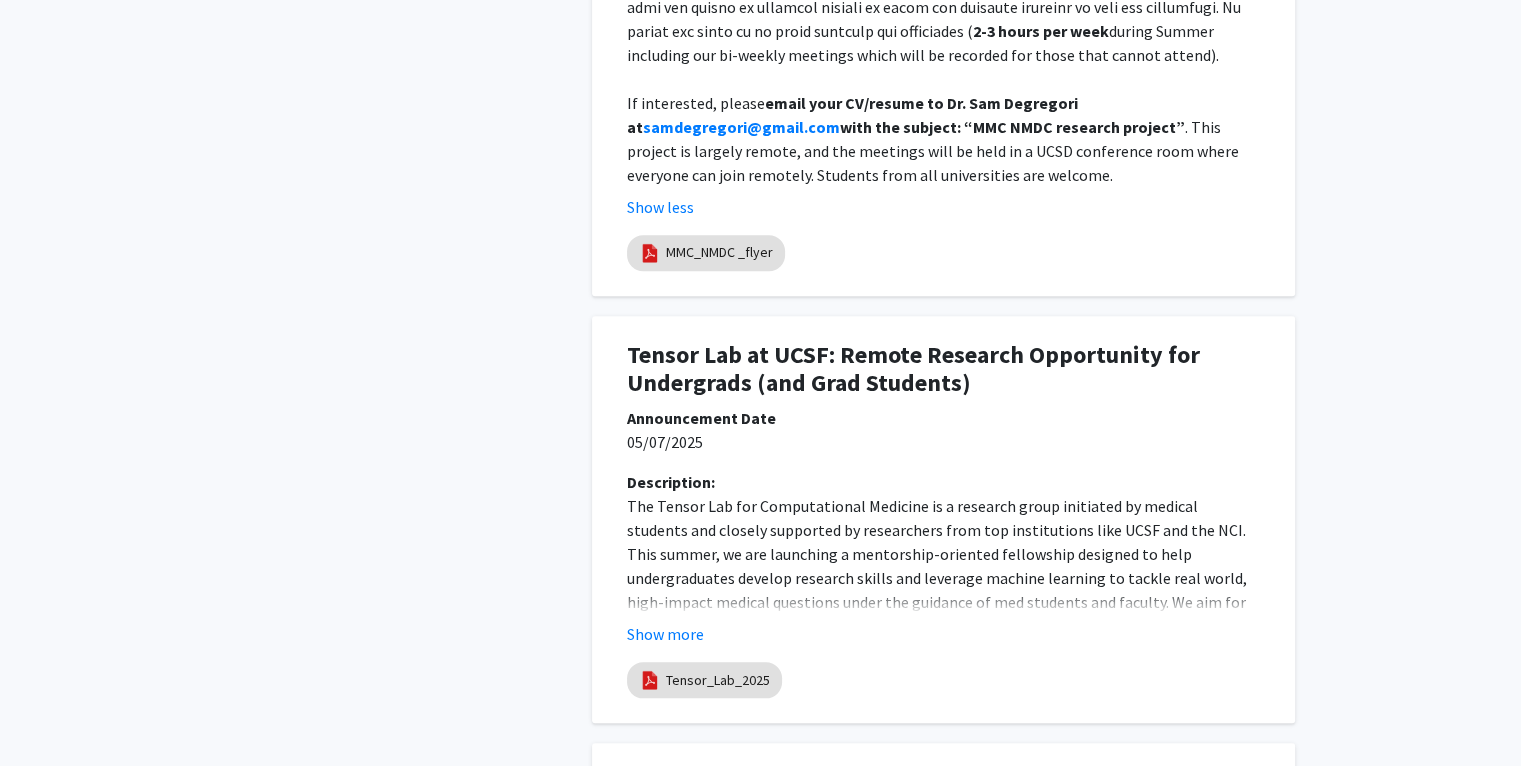 scroll, scrollTop: 1814, scrollLeft: 0, axis: vertical 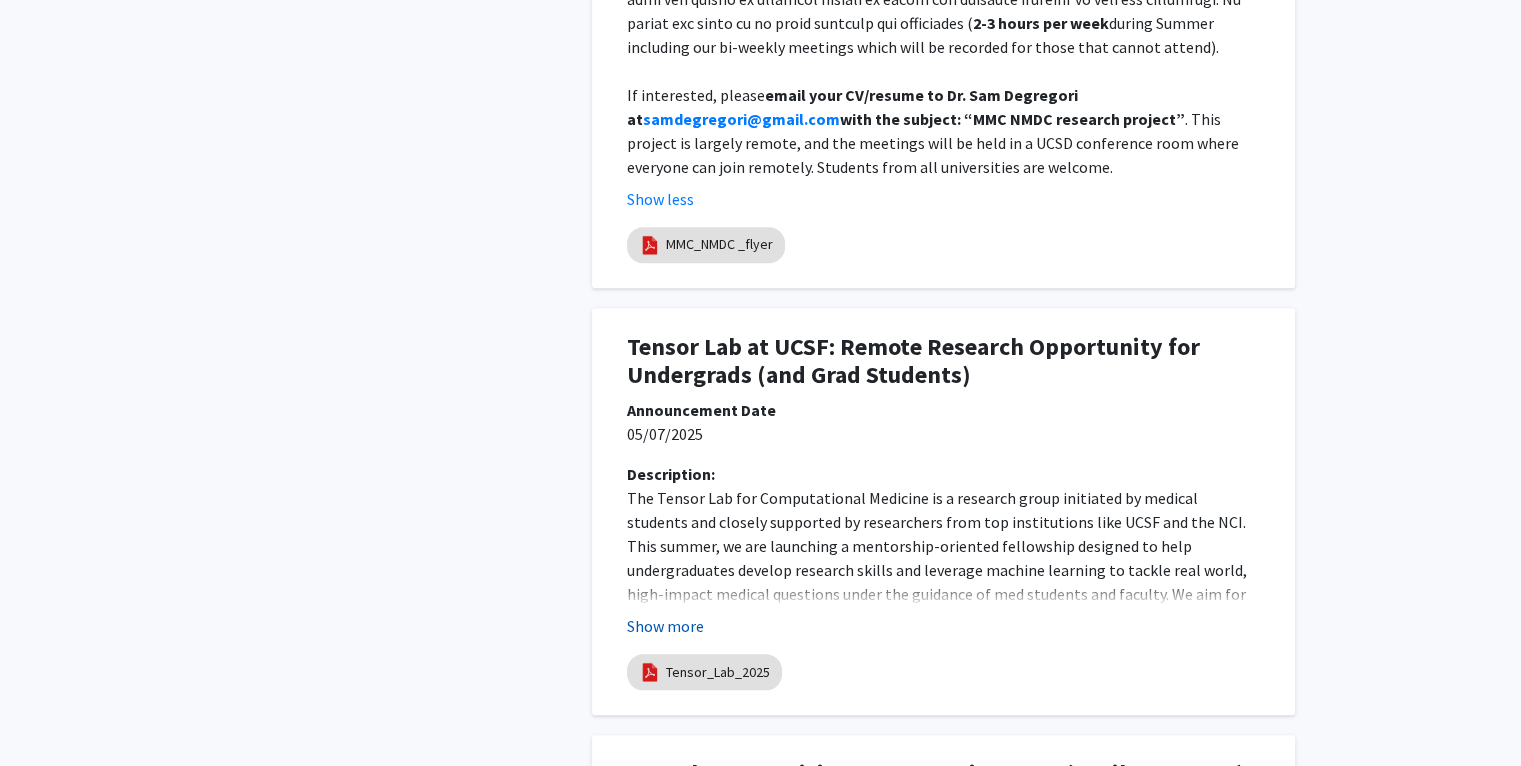 click on "Show more" 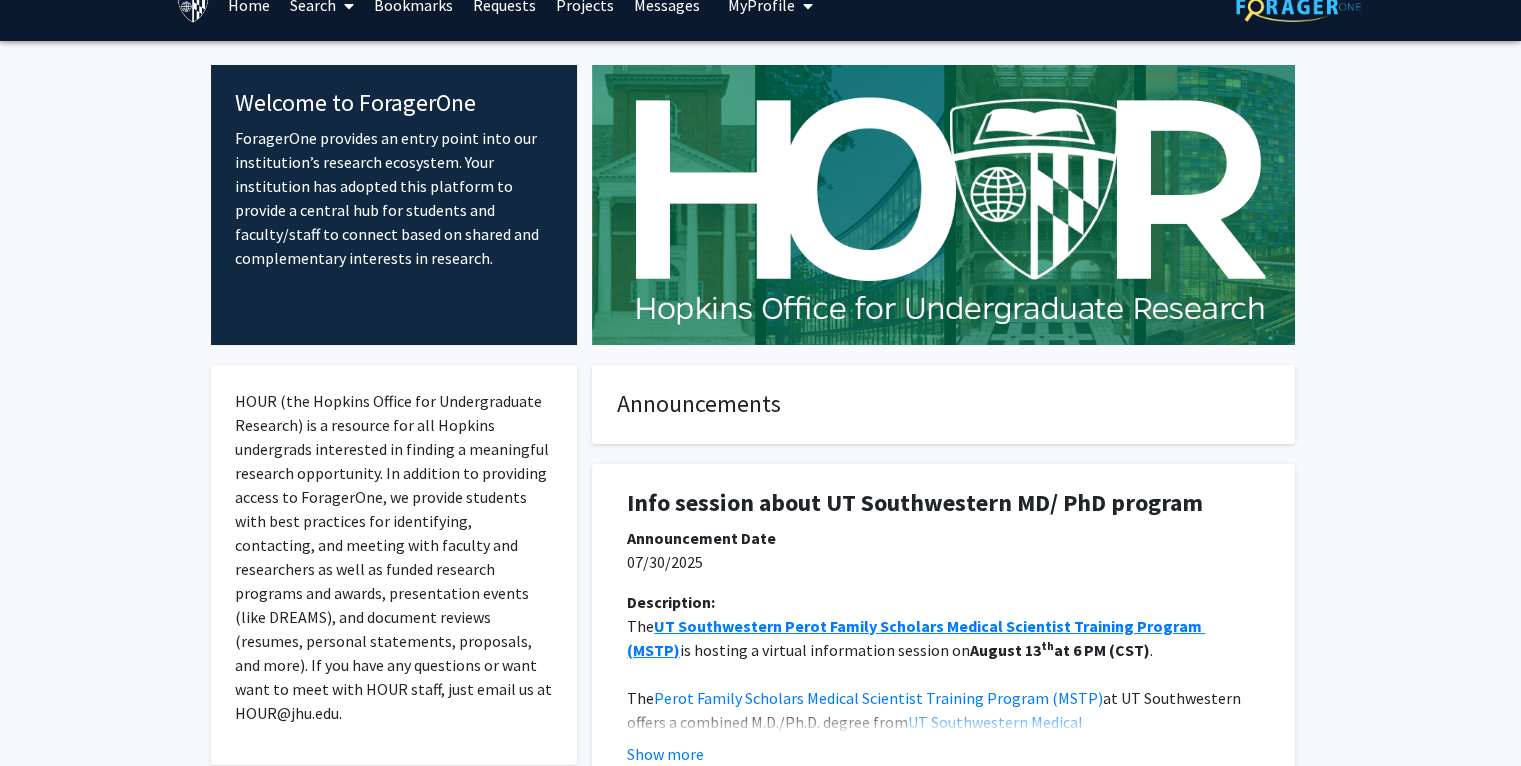 scroll, scrollTop: 0, scrollLeft: 0, axis: both 